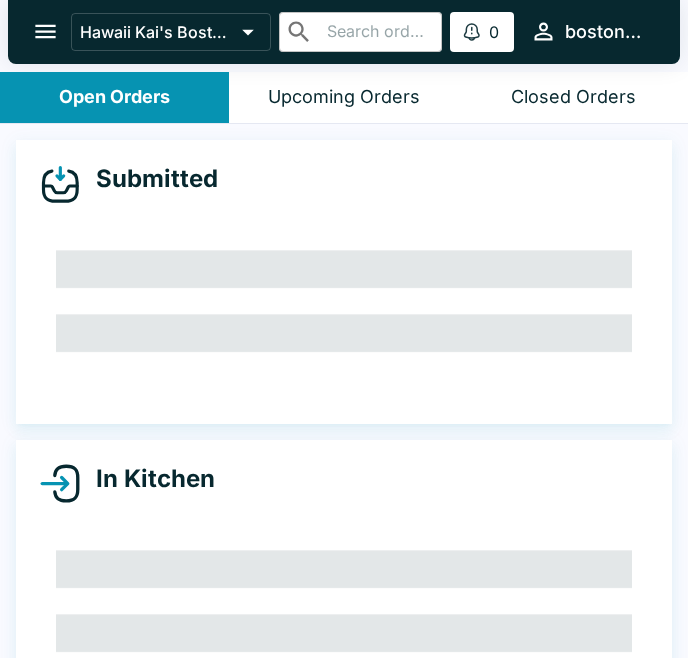 scroll, scrollTop: 0, scrollLeft: 0, axis: both 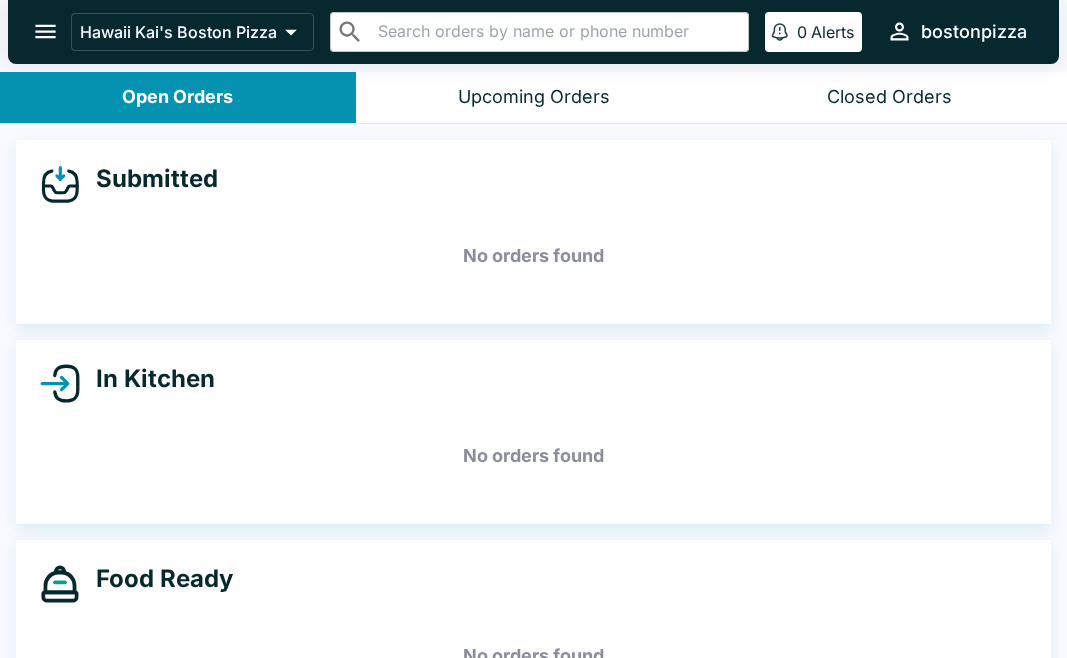 click 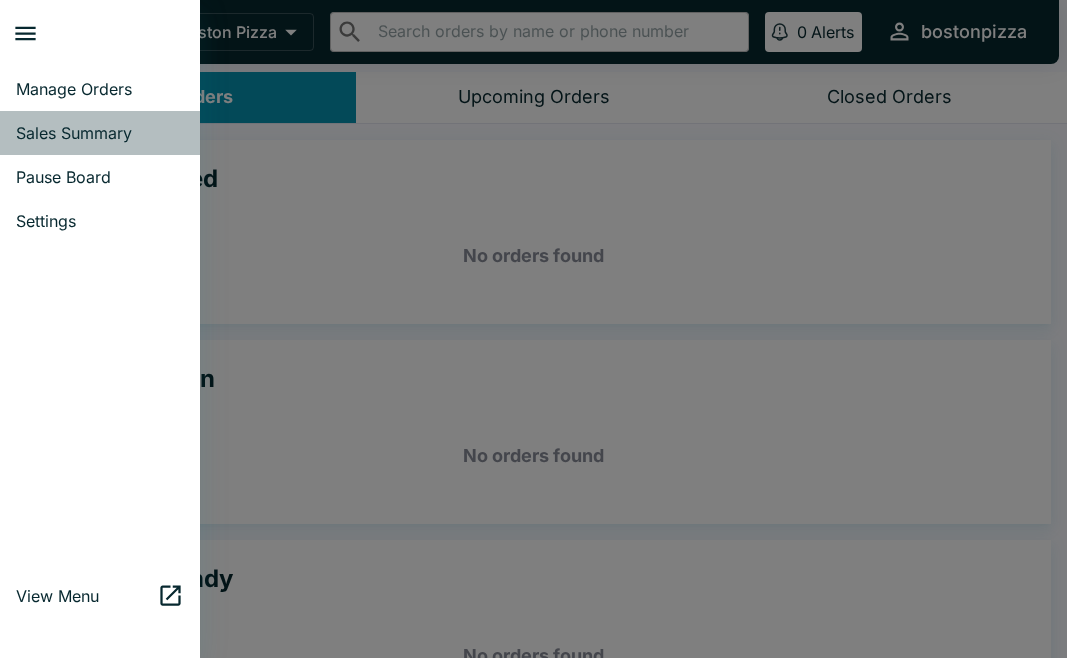 click on "Sales Summary" at bounding box center (100, 133) 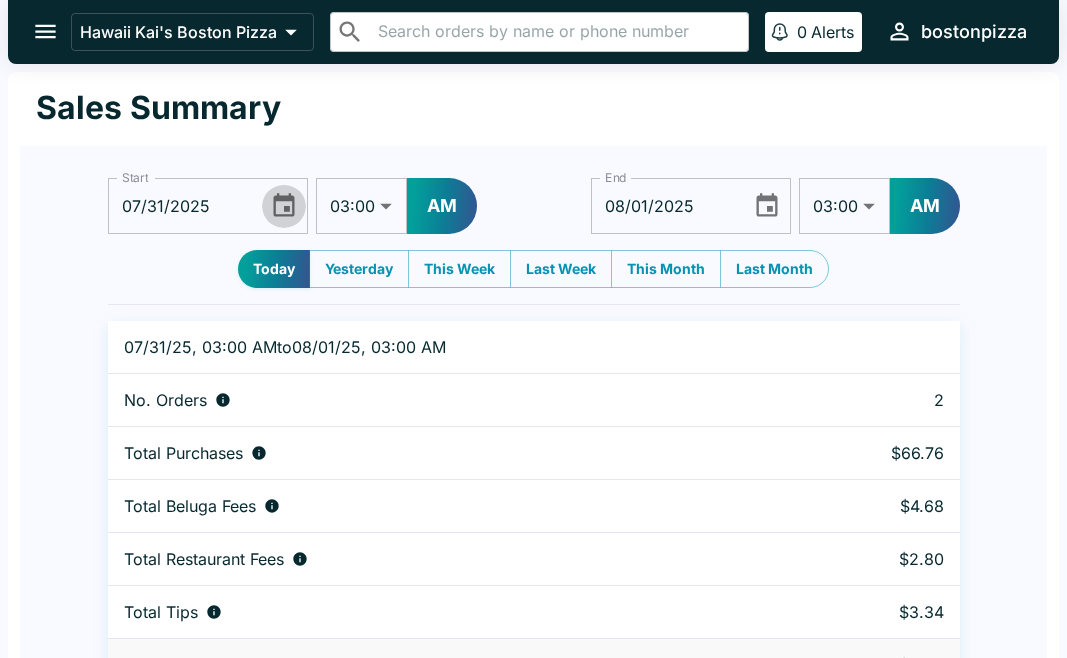 click 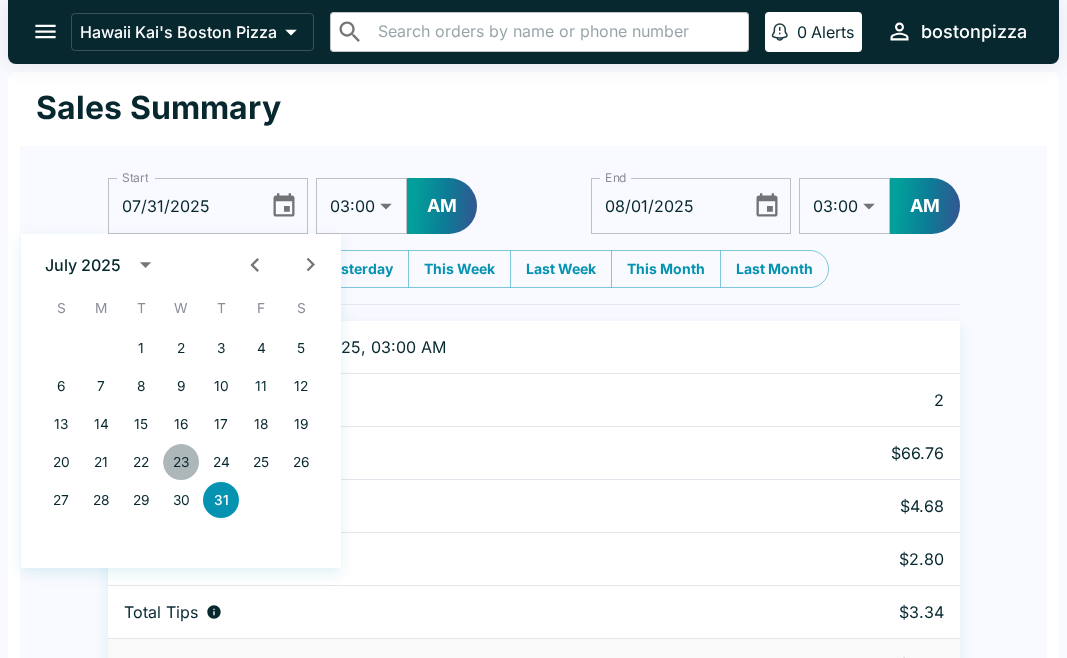 click on "23" at bounding box center [181, 462] 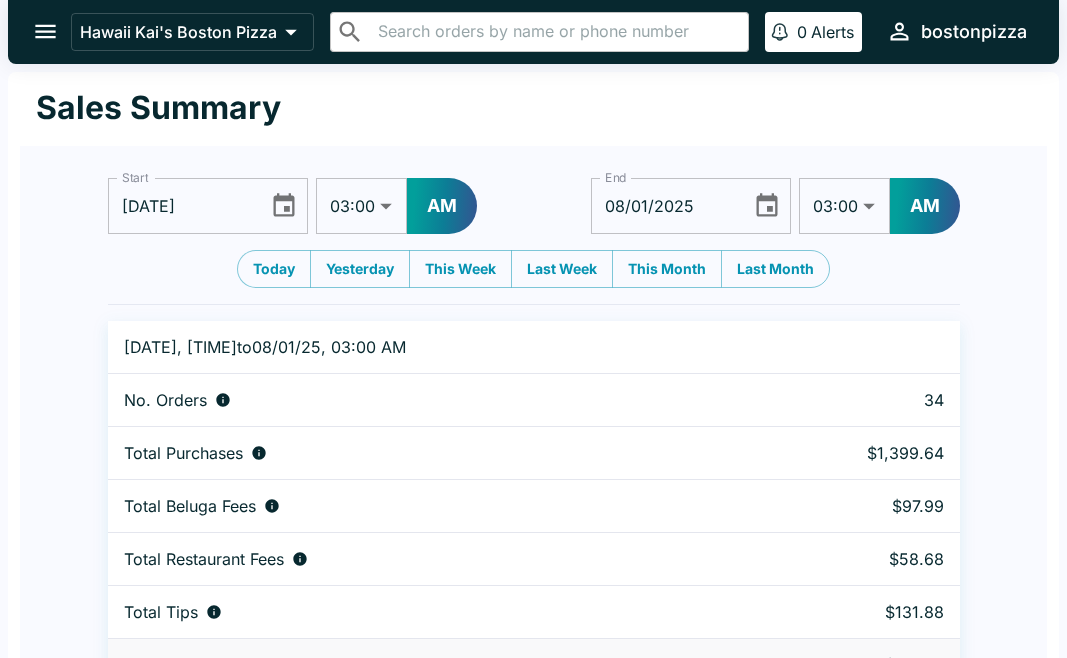 click 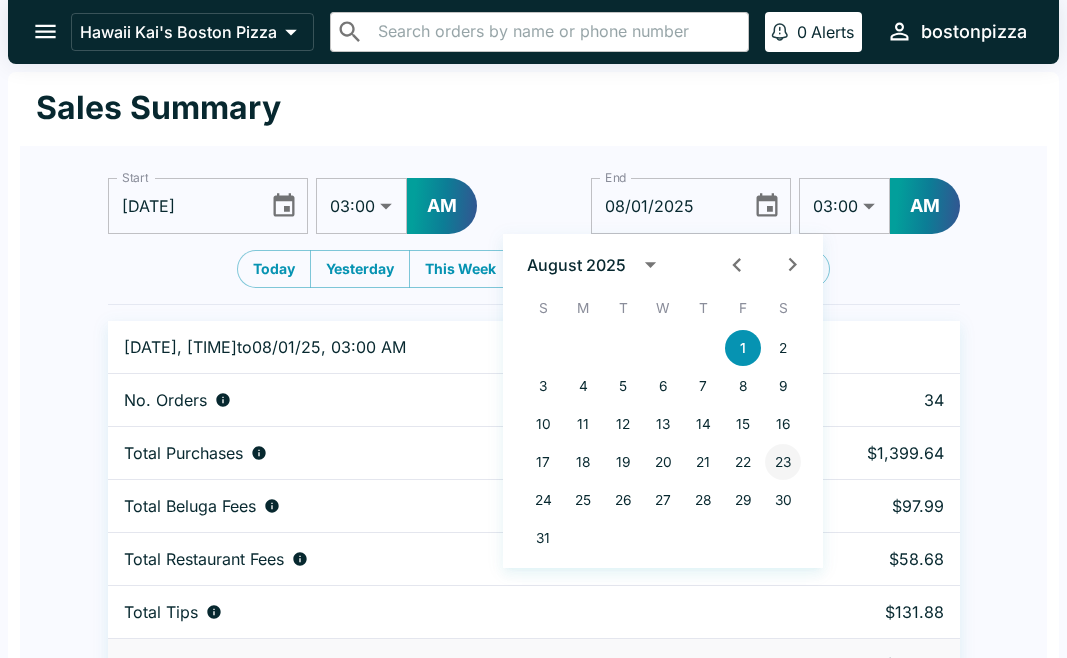 click on "23" at bounding box center (783, 462) 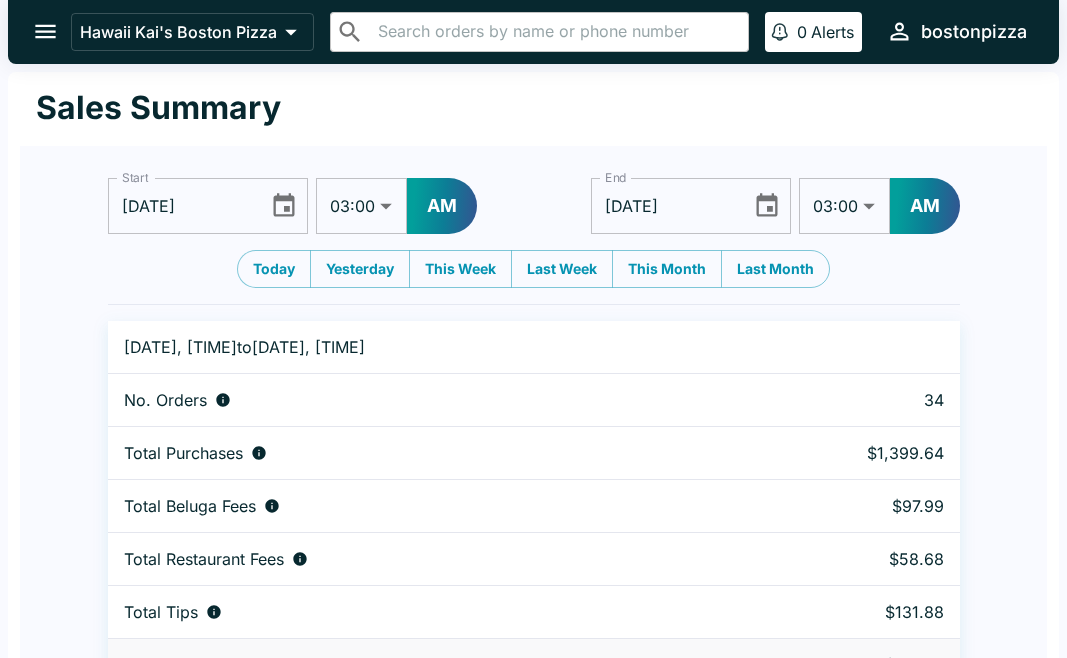 click 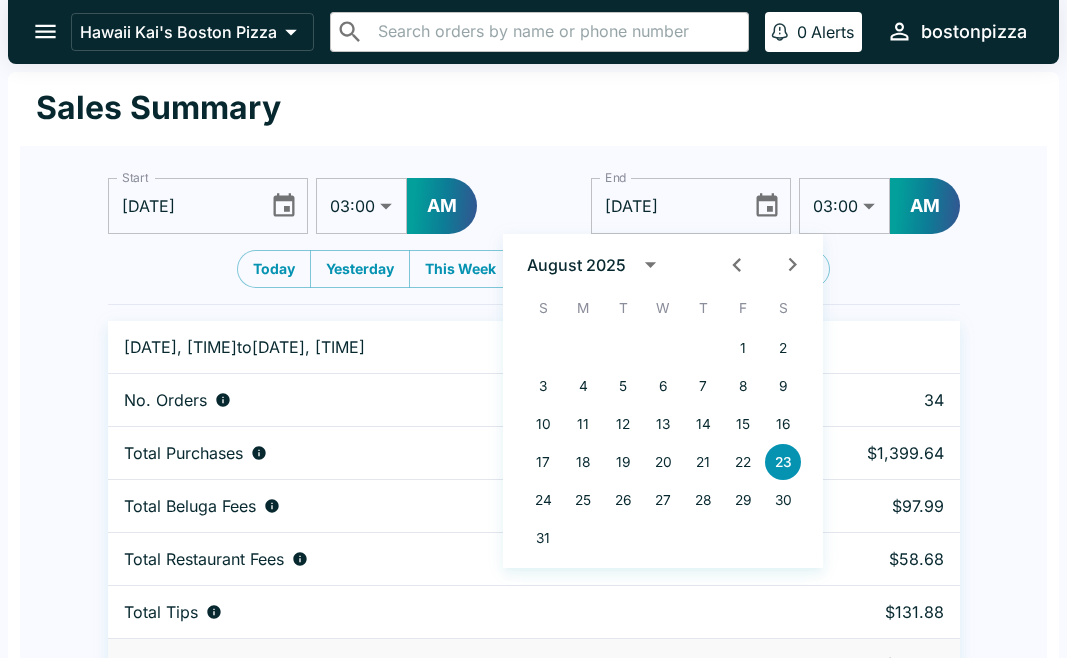 click 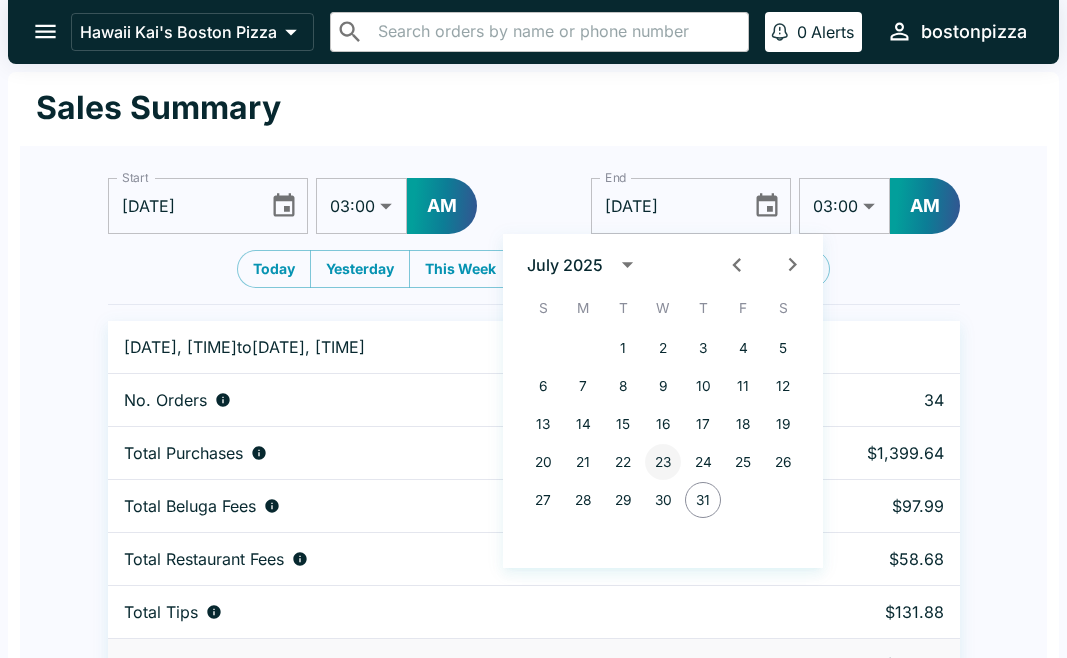 click on "23" at bounding box center (663, 462) 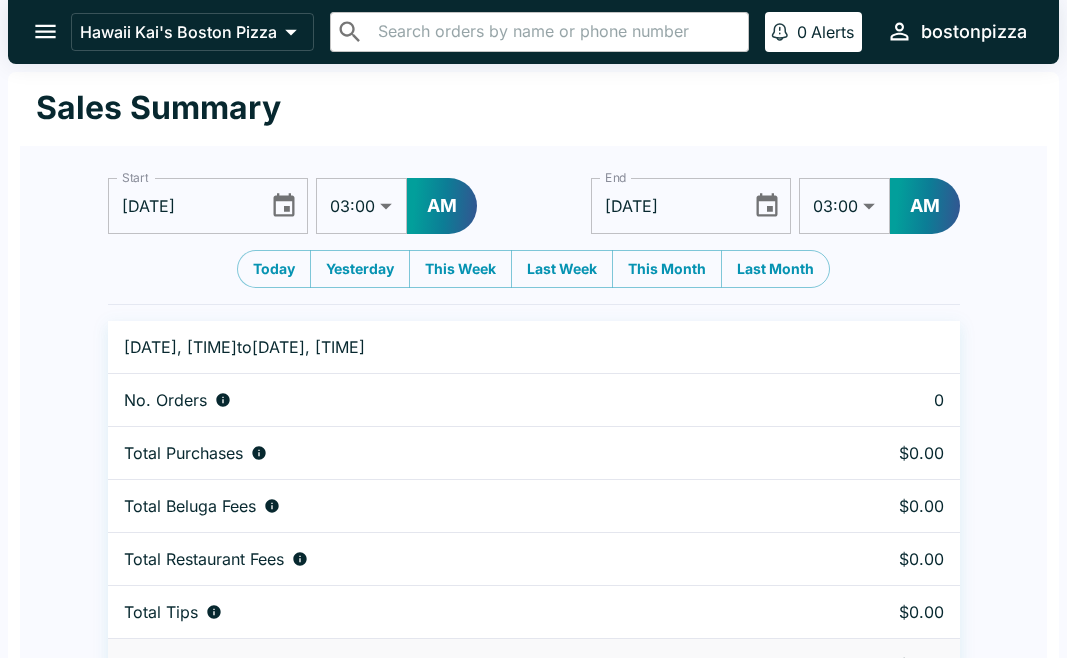 click on "01:00 01:30 02:00 02:30 03:00 03:30 04:00 04:30 05:00 05:30 06:00 06:30 07:00 07:30 08:00 08:30 09:00 09:30 10:00 10:30 11:00 11:30 12:00 12:30" at bounding box center (844, 206) 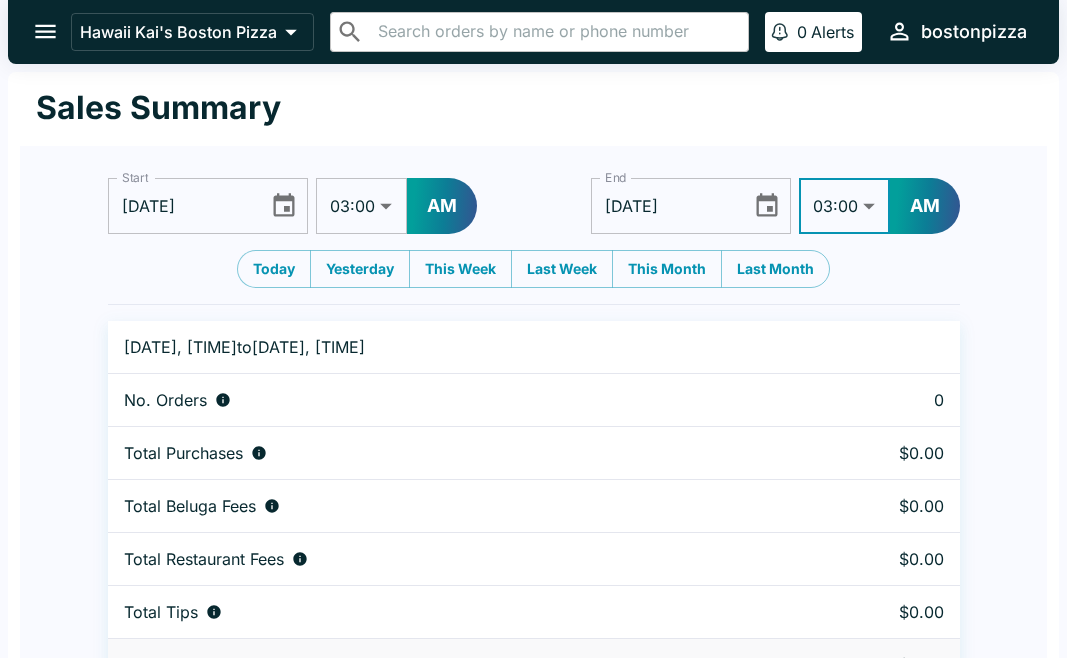 select on "09:00" 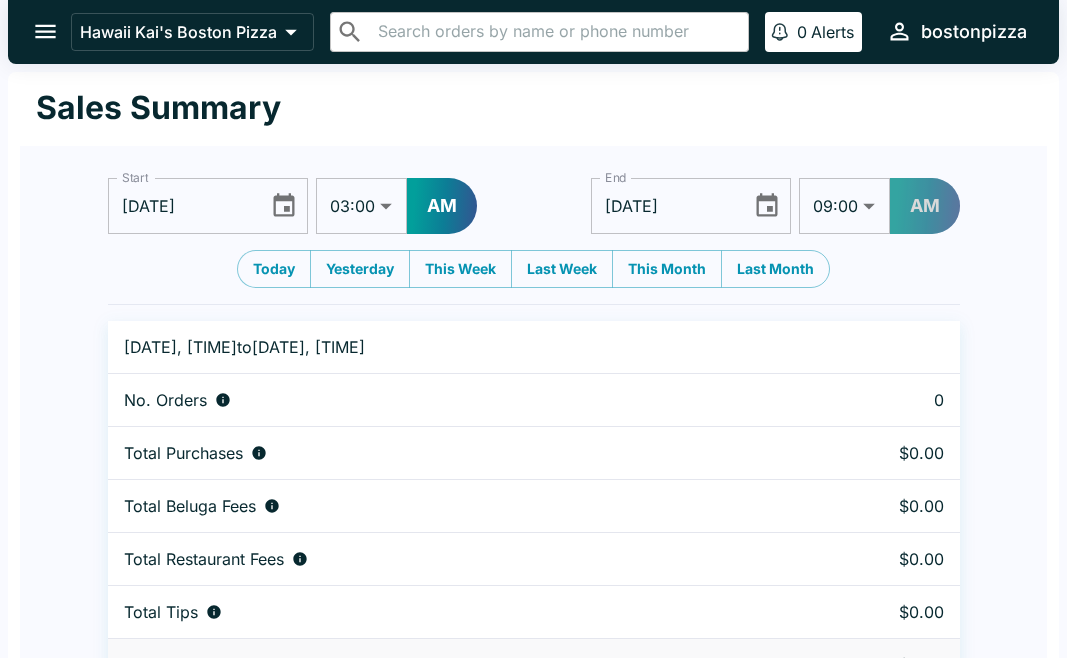click on "AM" at bounding box center (925, 206) 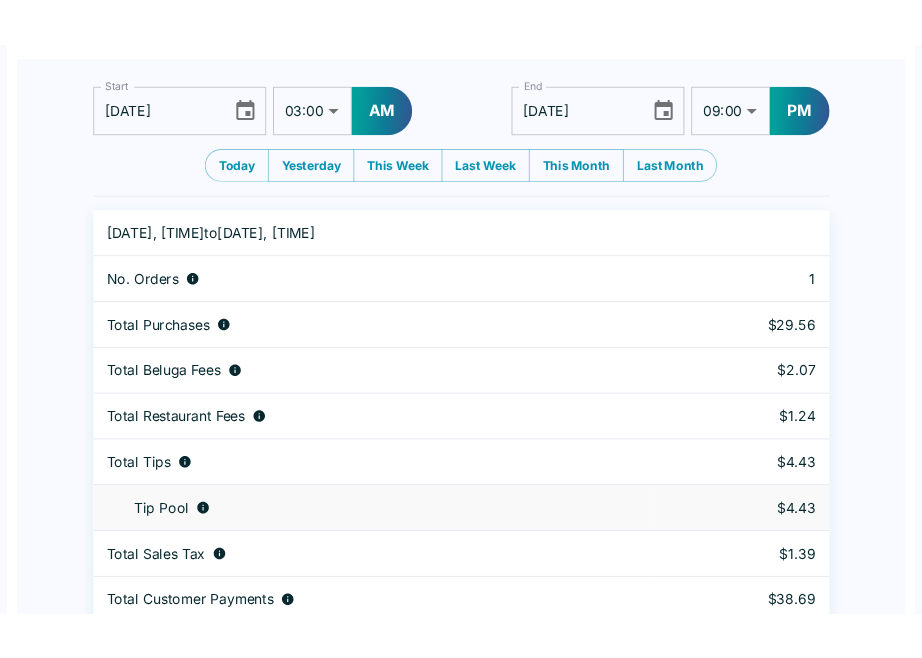 scroll, scrollTop: 151, scrollLeft: 0, axis: vertical 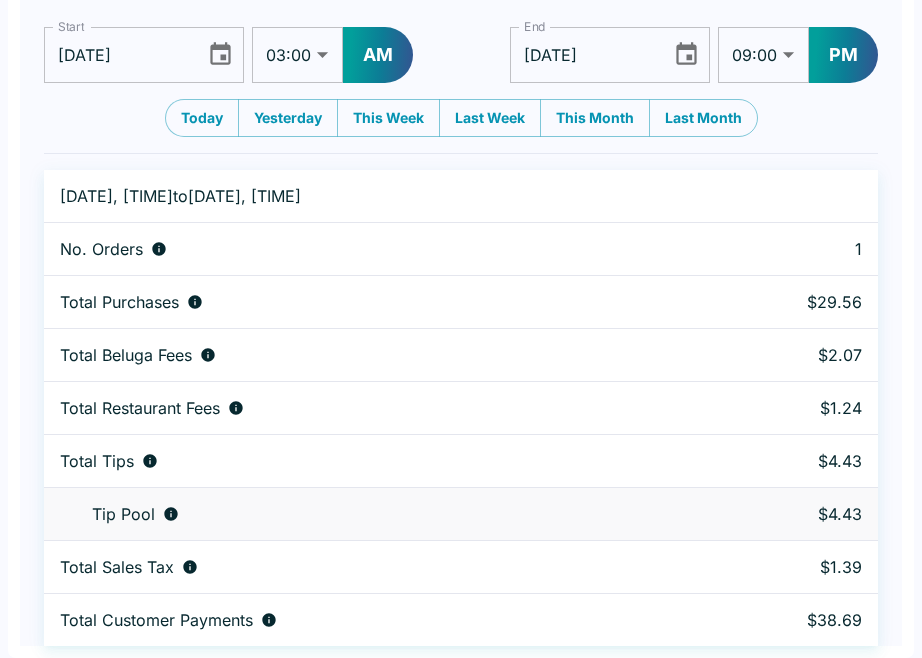 click 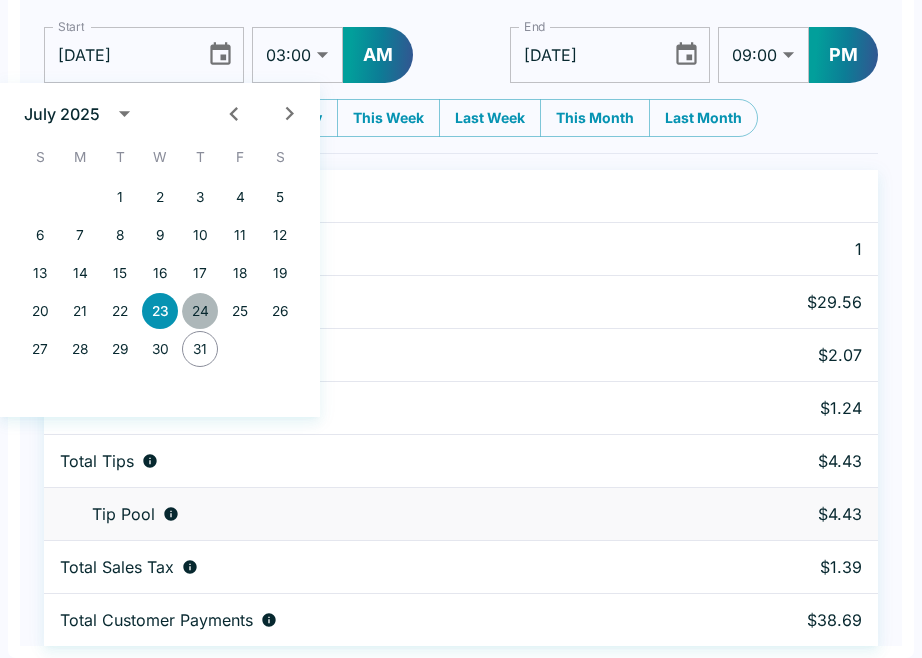 click on "24" at bounding box center (200, 311) 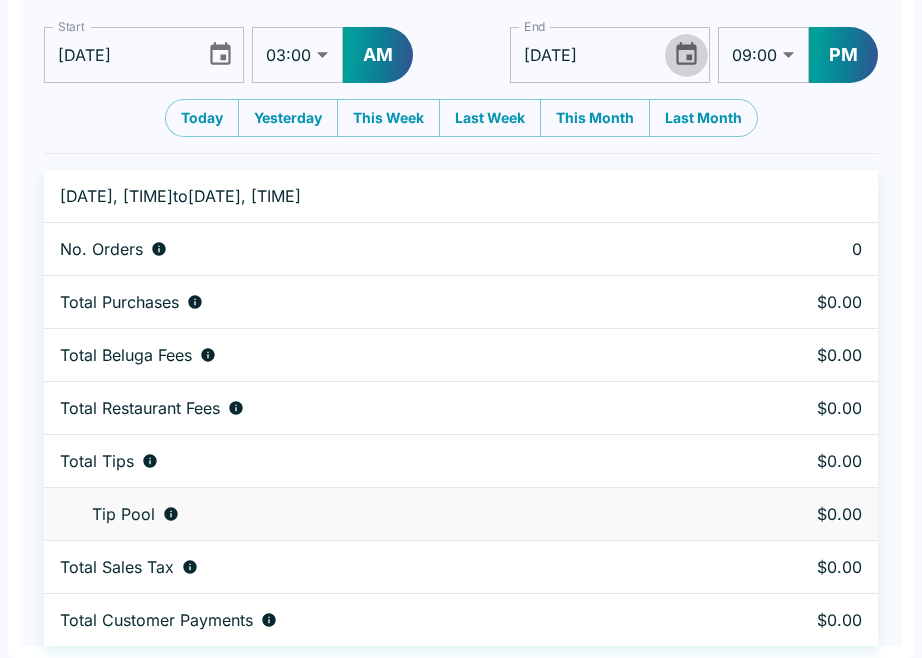 click 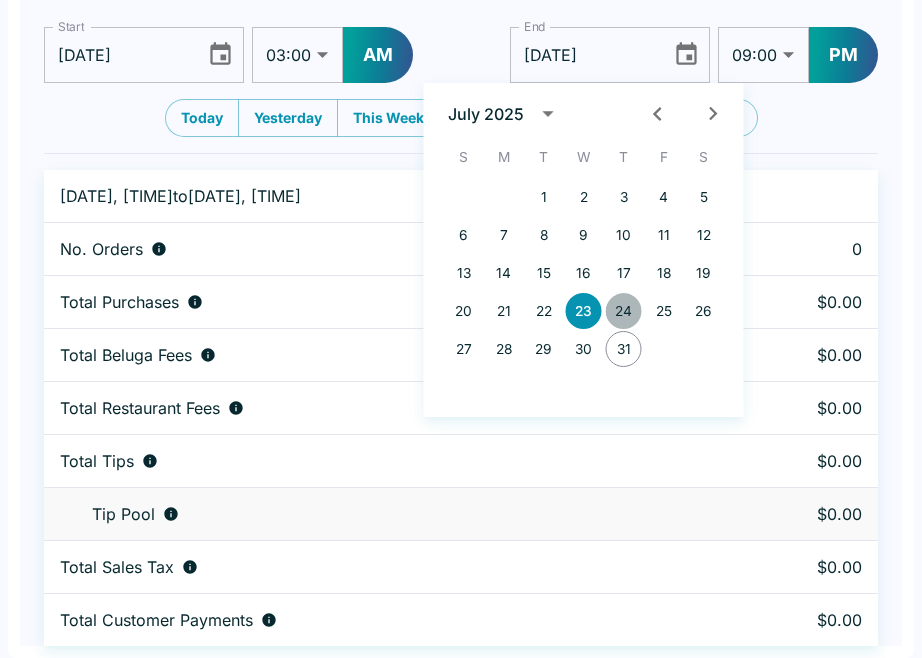 click on "24" at bounding box center [624, 311] 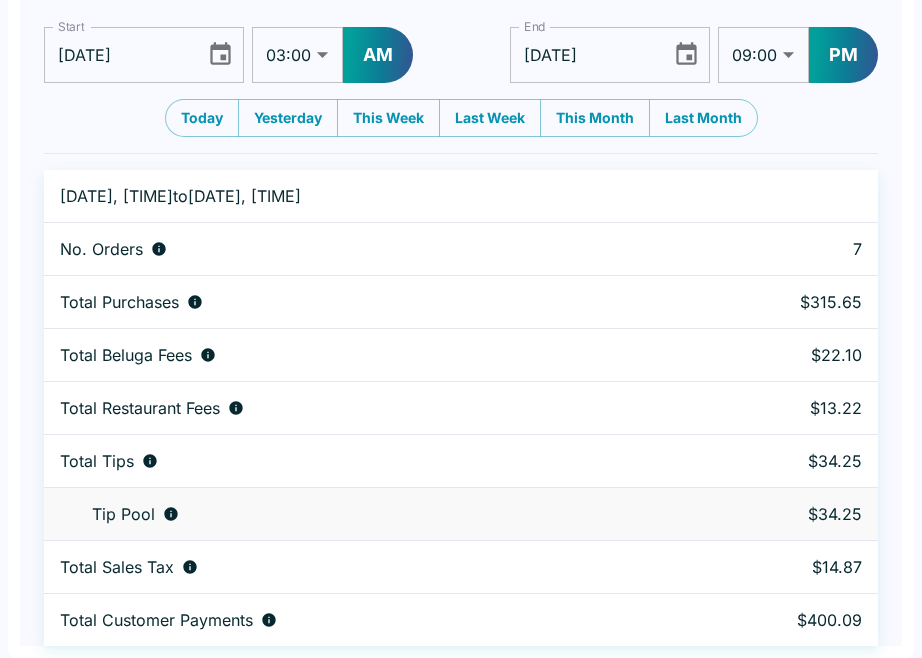 type 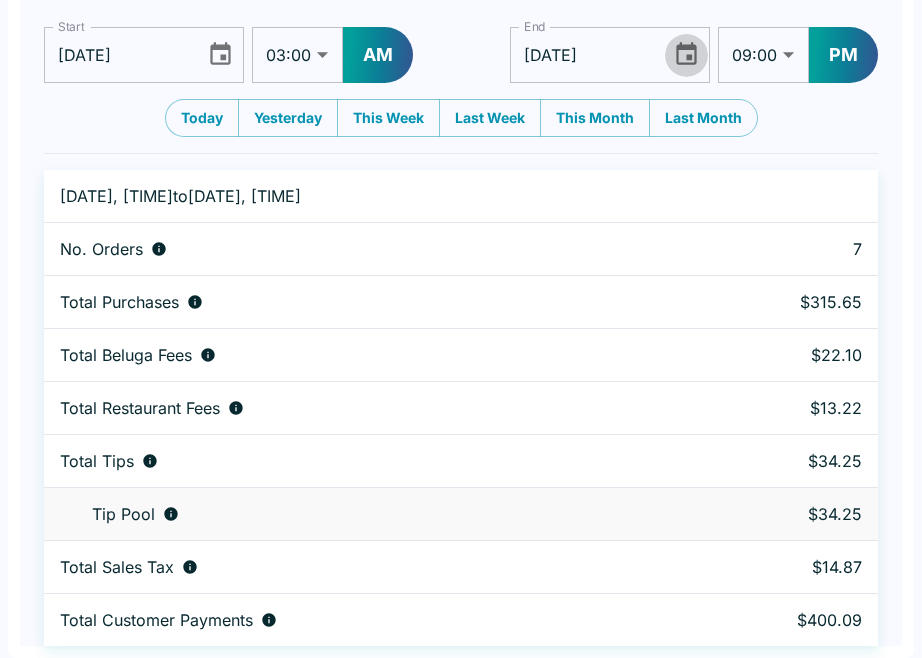 click 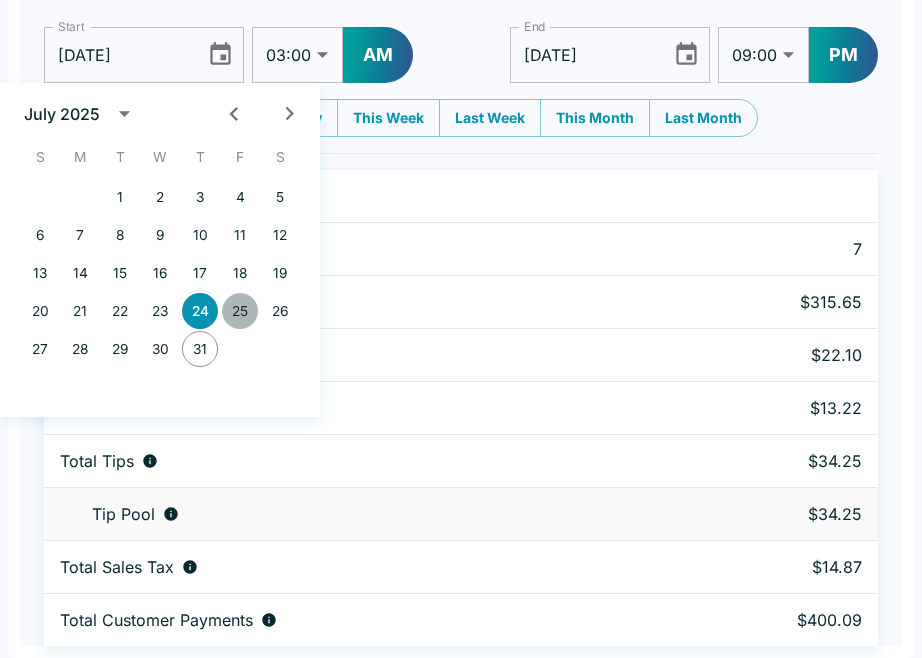 click on "25" at bounding box center [240, 311] 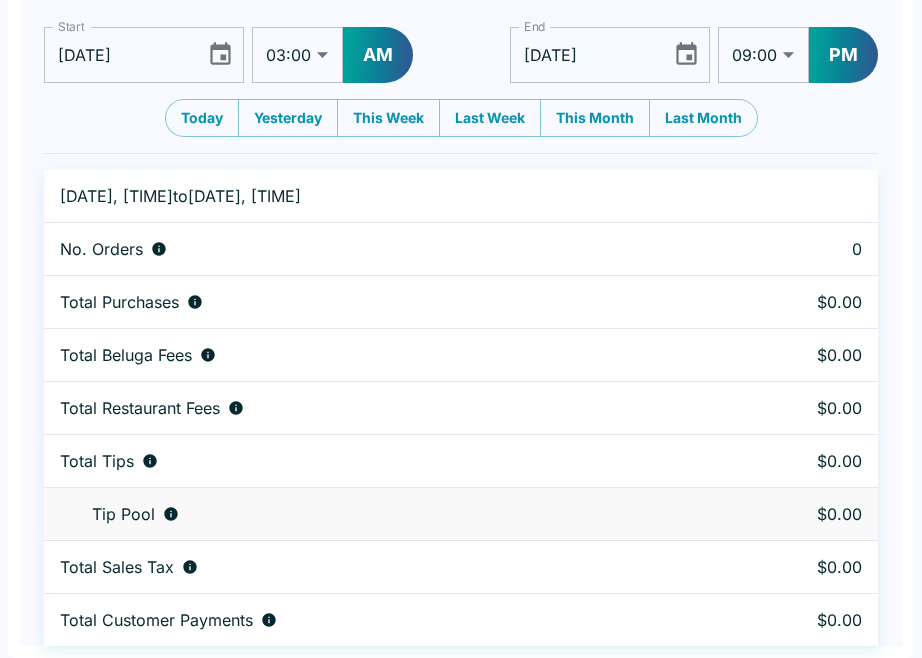 click 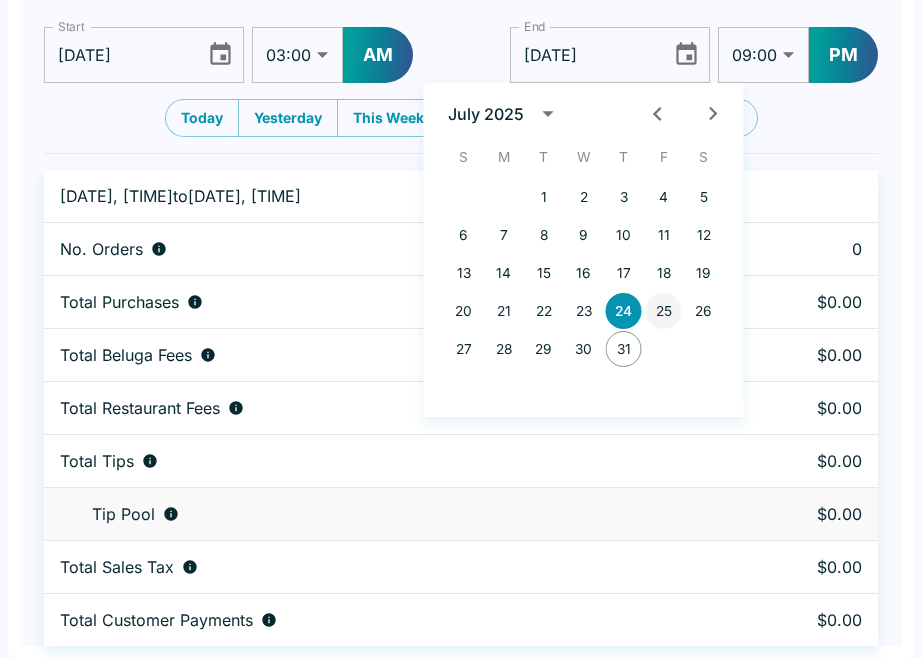 click on "25" at bounding box center (664, 311) 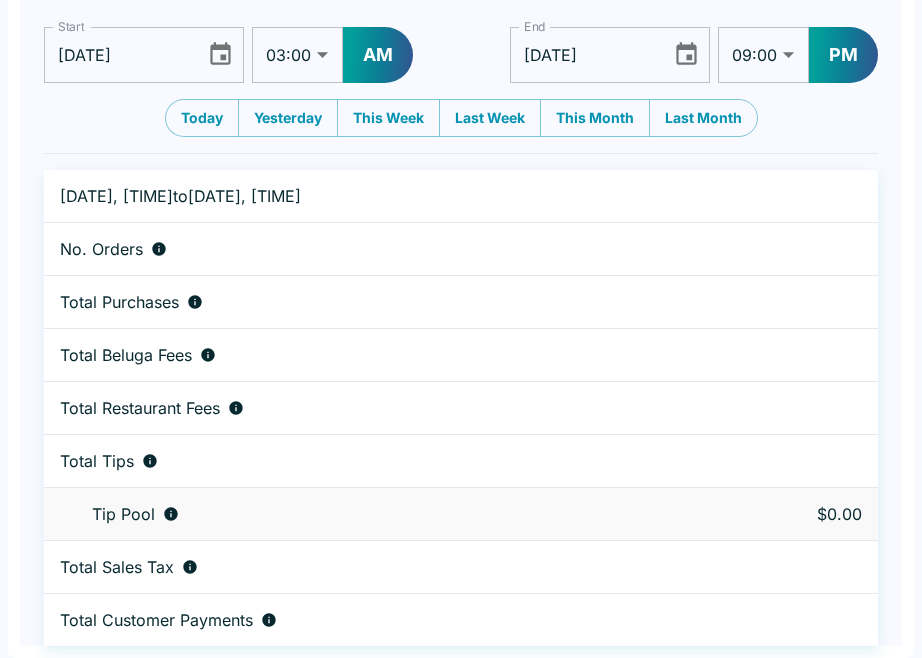 type on "07/25/2025" 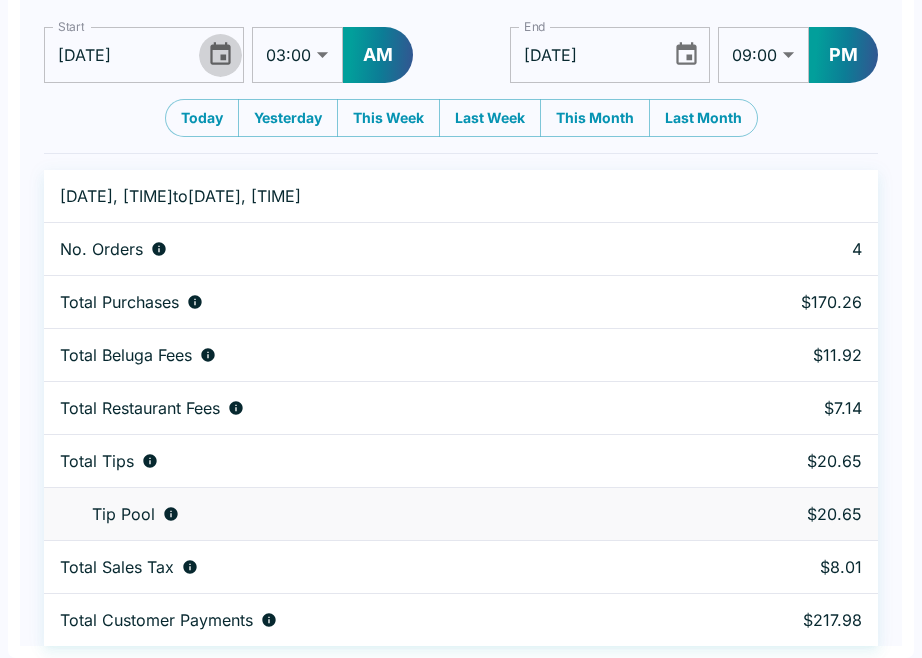 click 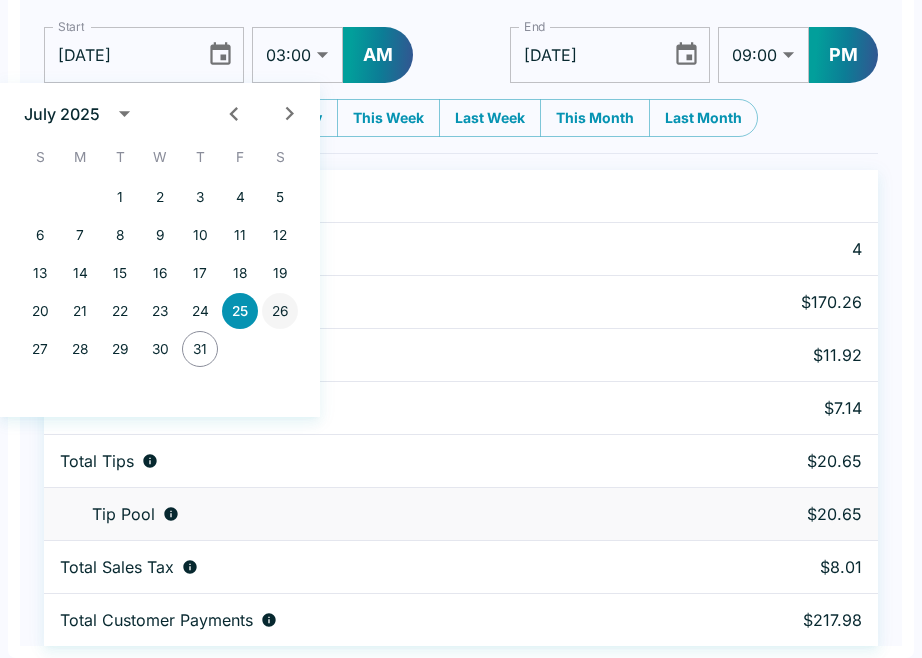 click on "26" at bounding box center [280, 311] 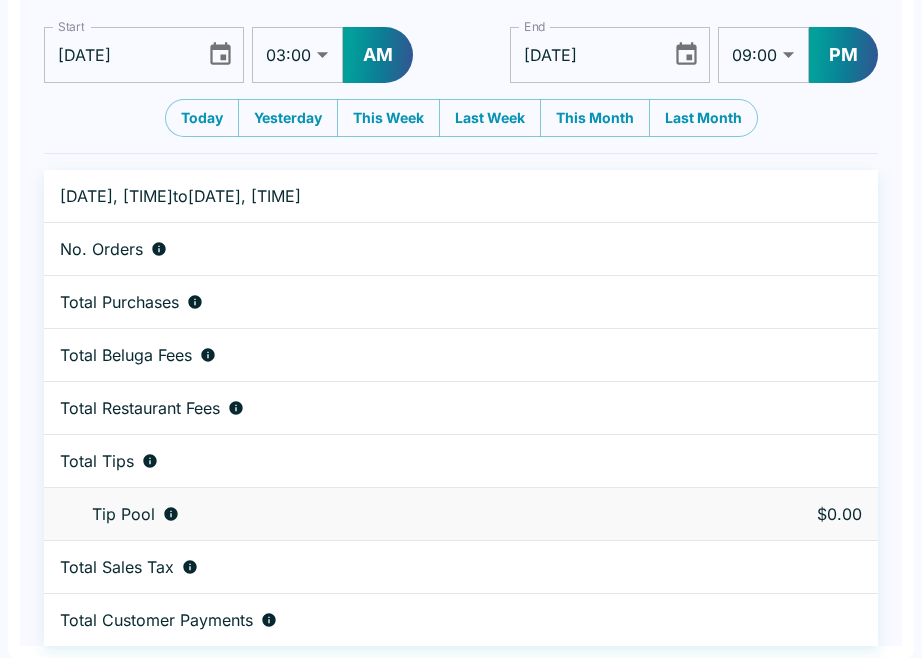 type on "07/26/2025" 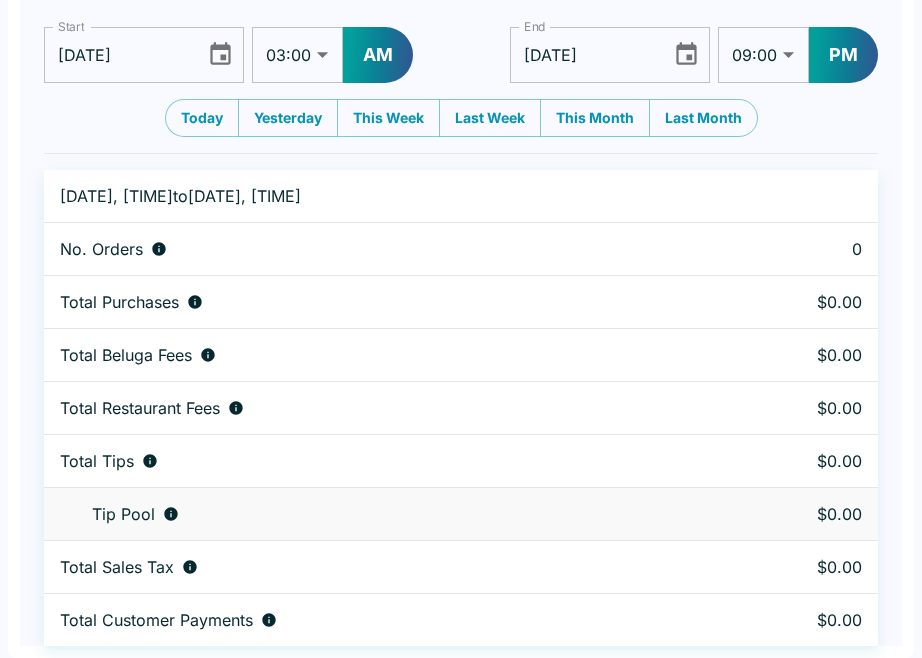 click 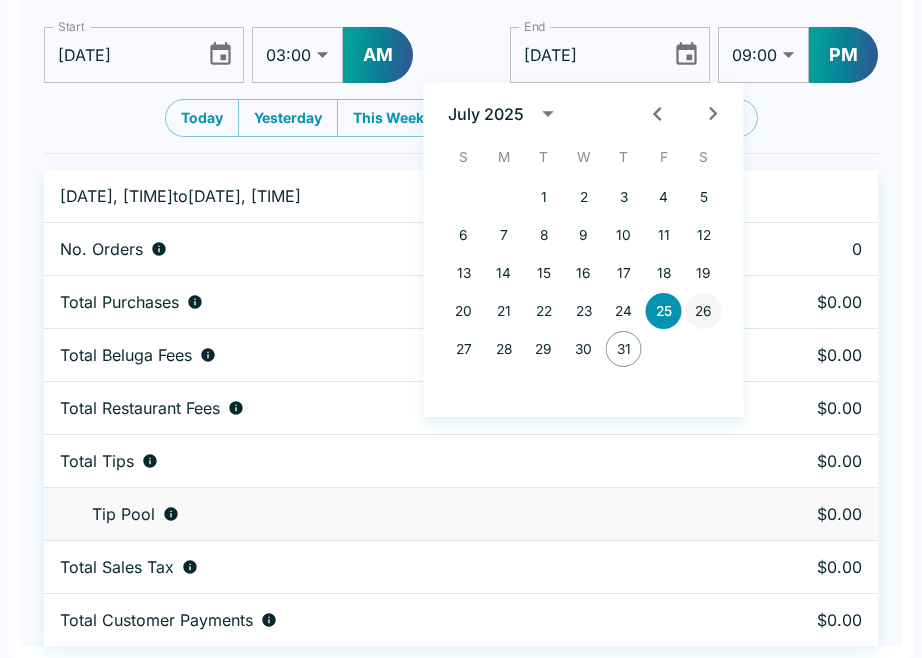 click on "26" at bounding box center [704, 311] 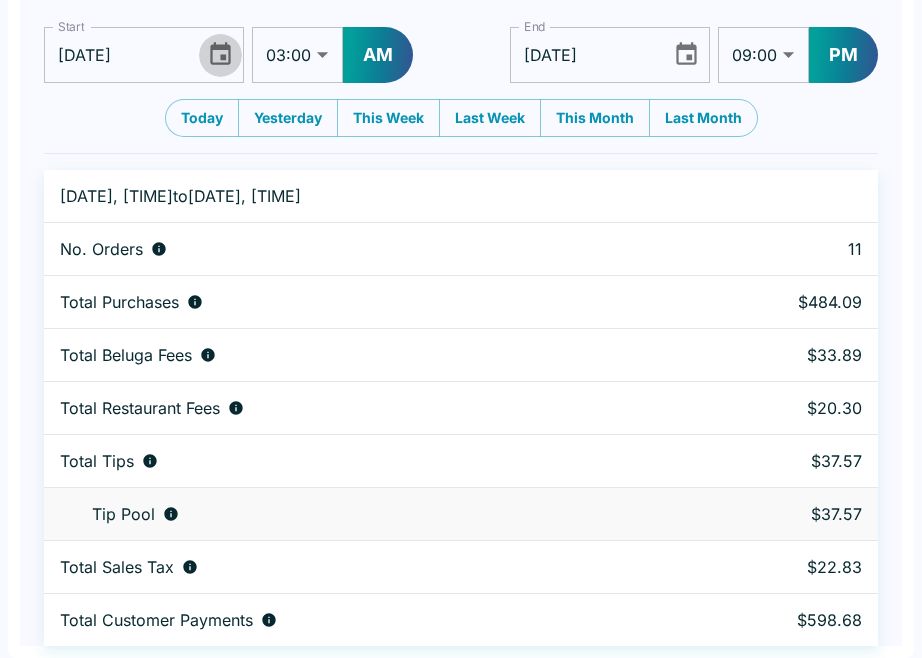 click 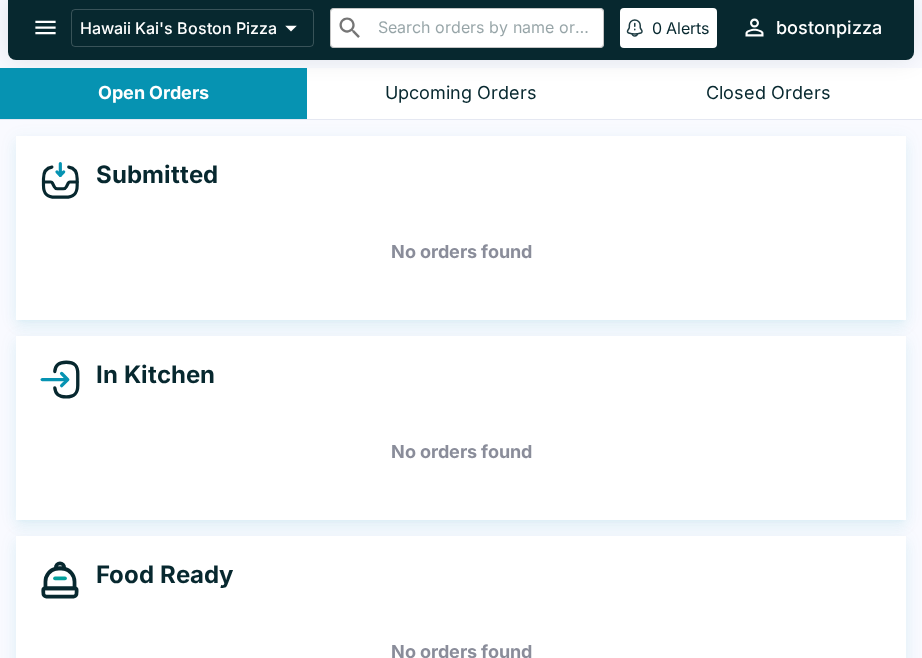 scroll, scrollTop: 0, scrollLeft: 0, axis: both 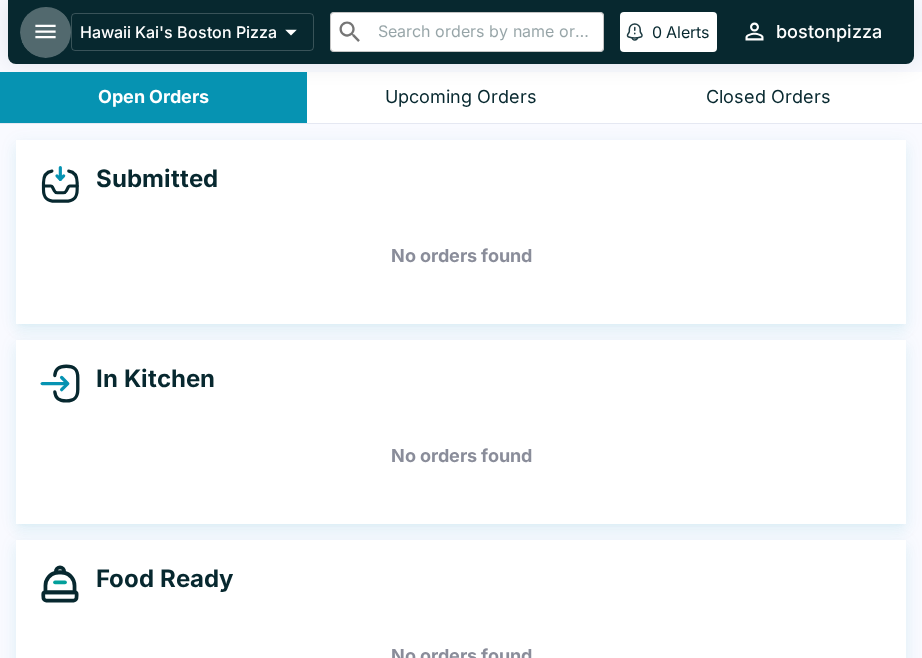click 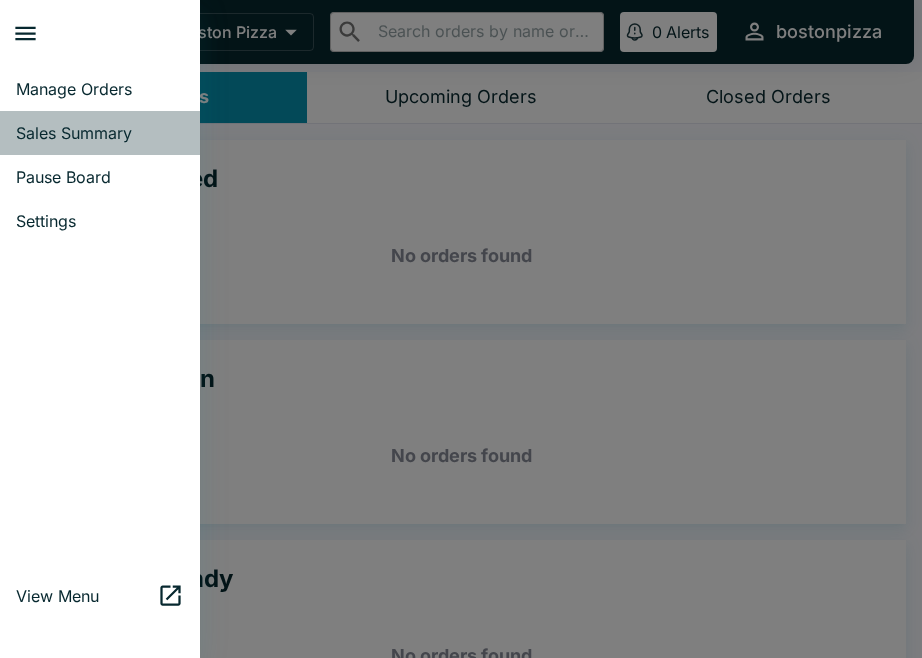 click on "Sales Summary" at bounding box center (100, 133) 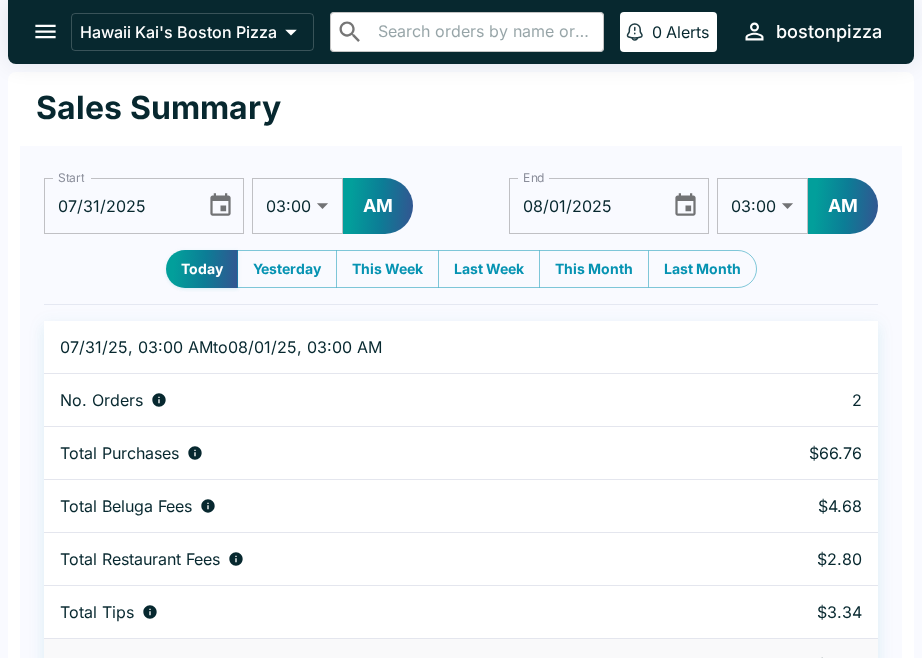 click 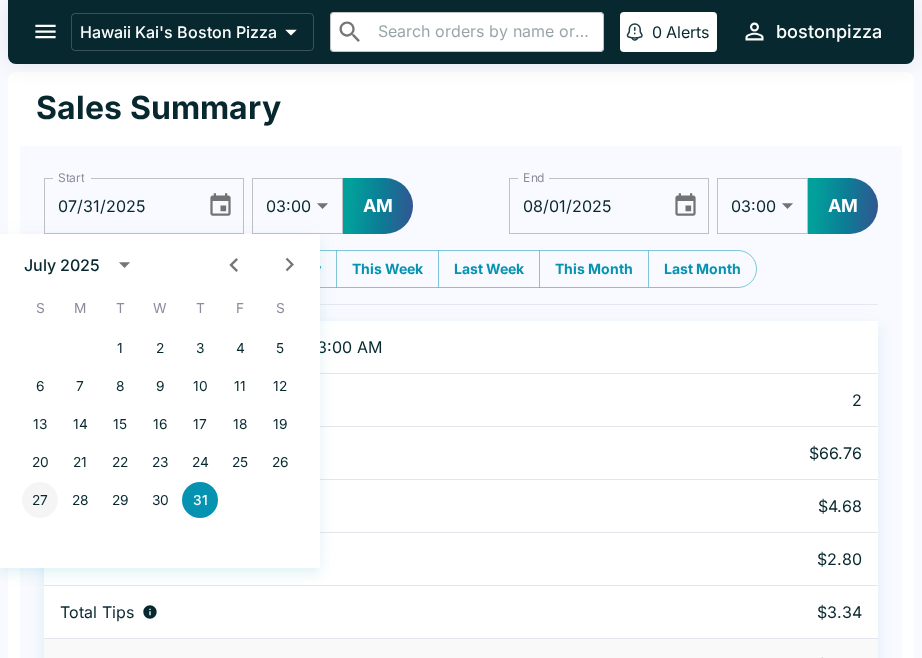 click on "27" at bounding box center (40, 500) 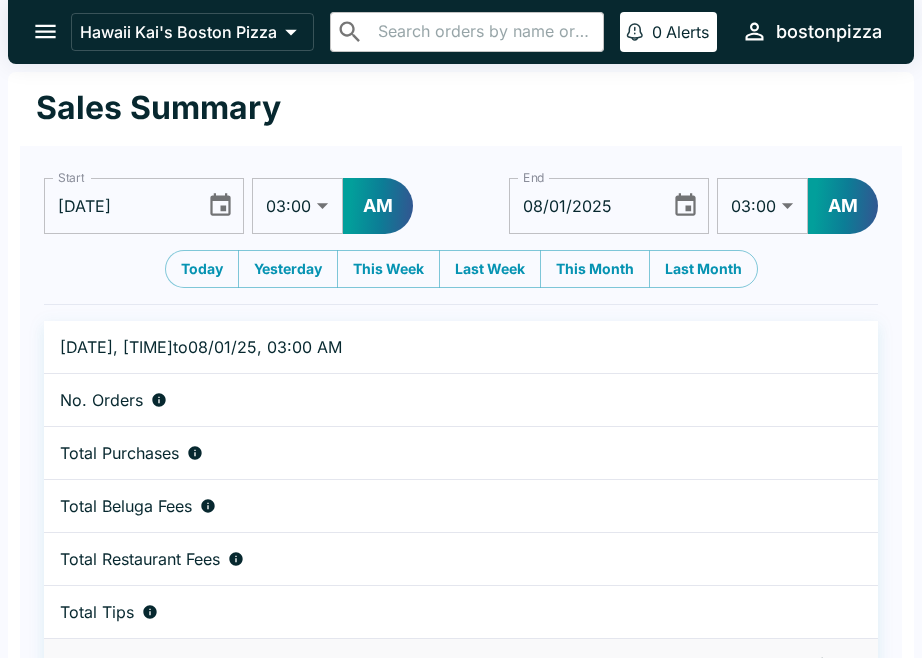 type on "07/27/2025" 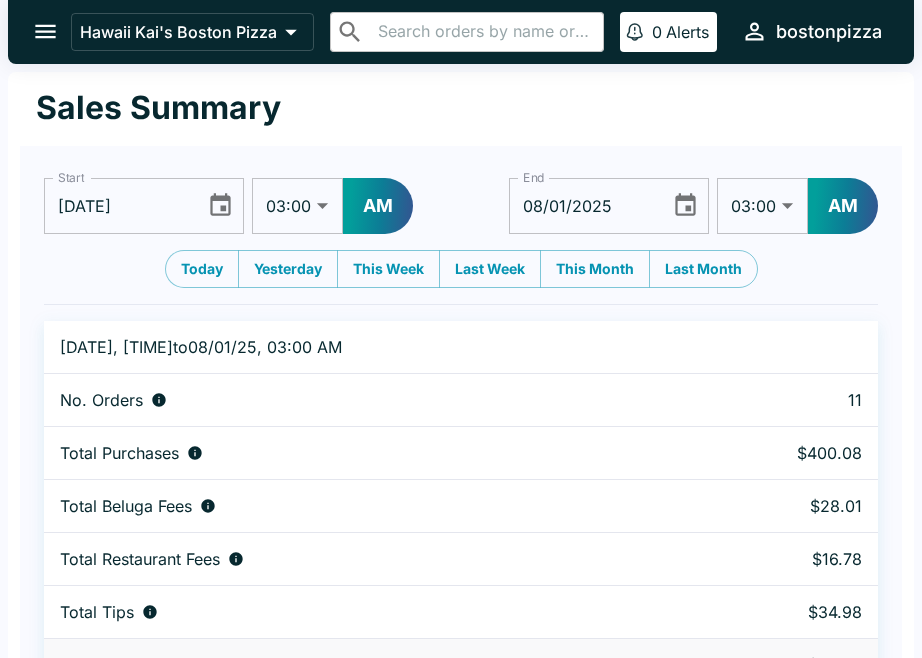 click 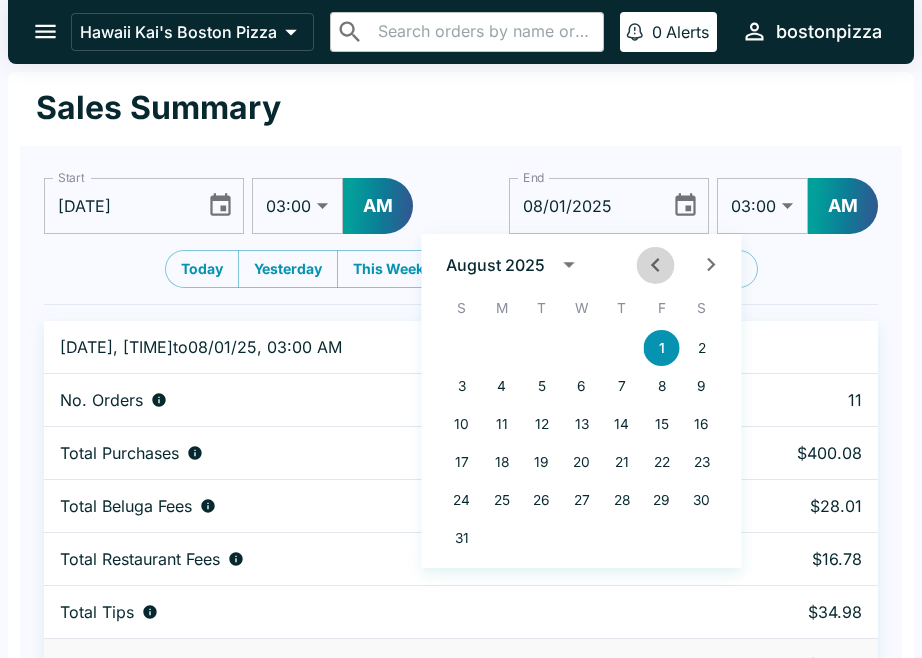 click 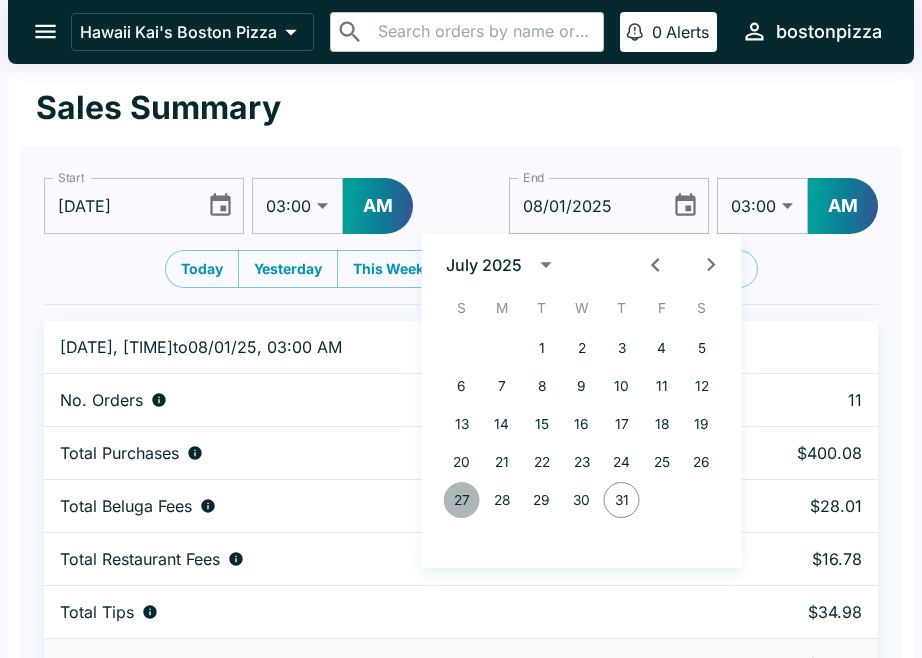click on "27" at bounding box center (462, 500) 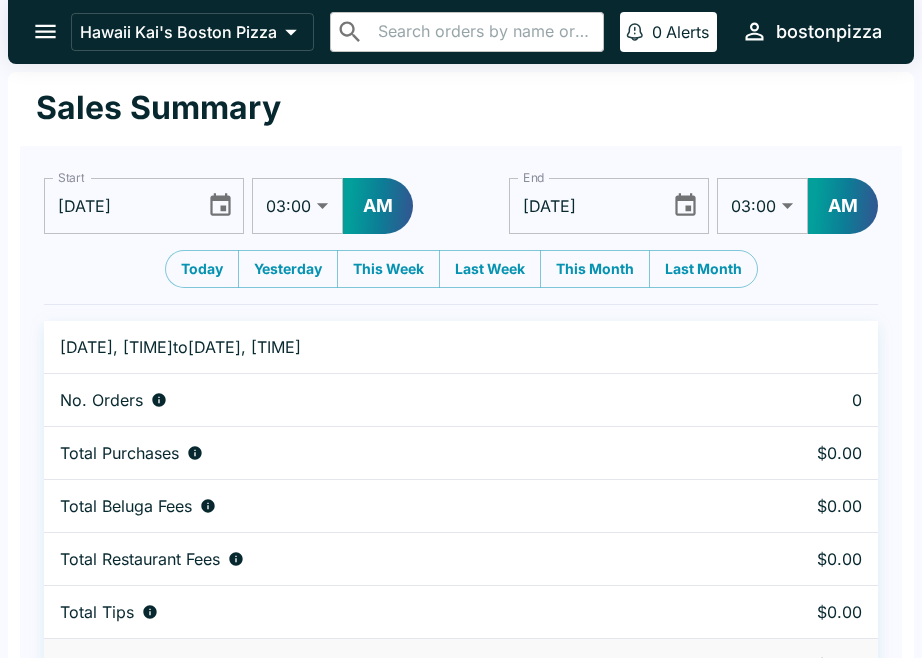 click on "01:00 01:30 02:00 02:30 03:00 03:30 04:00 04:30 05:00 05:30 06:00 06:30 07:00 07:30 08:00 08:30 09:00 09:30 10:00 10:30 11:00 11:30 12:00 12:30" at bounding box center [762, 206] 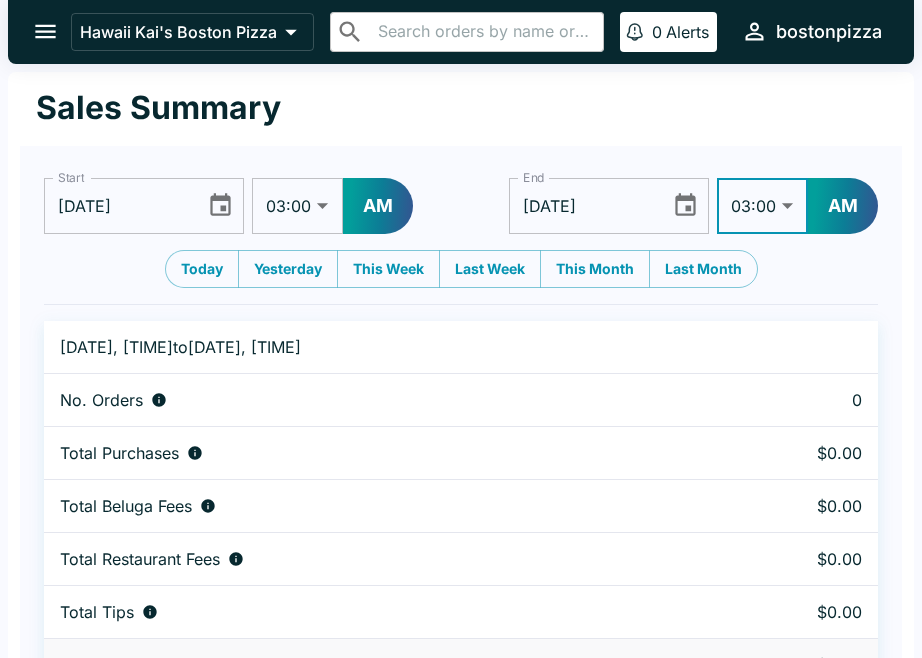 select on "09:00" 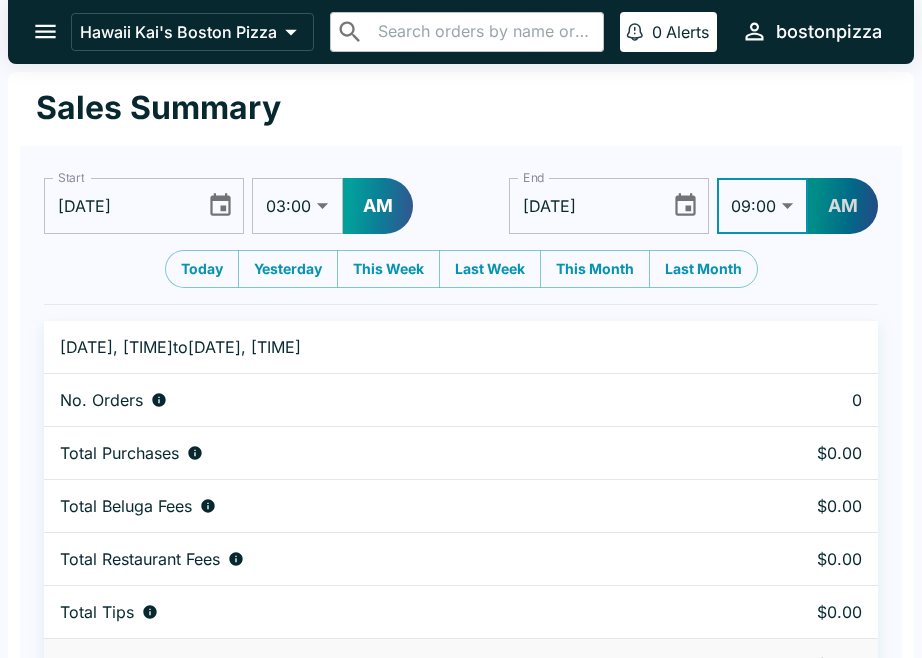 click on "AM" at bounding box center [843, 206] 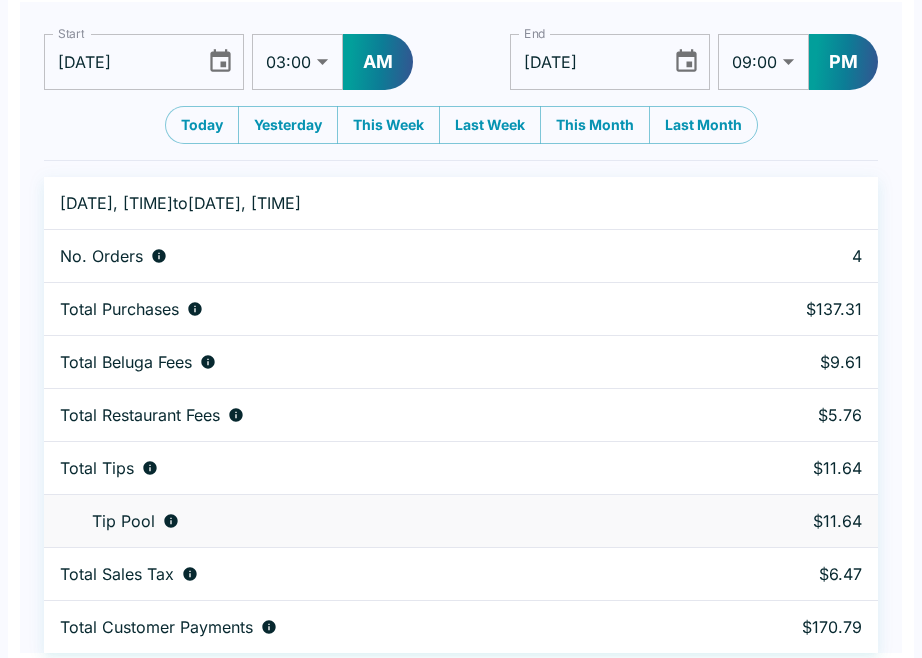 scroll, scrollTop: 151, scrollLeft: 0, axis: vertical 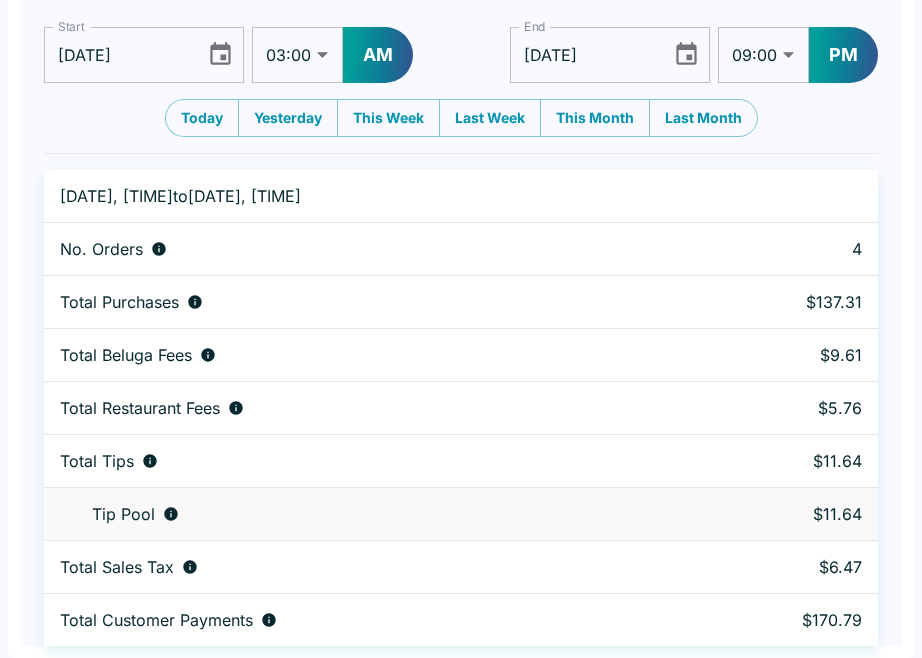 click 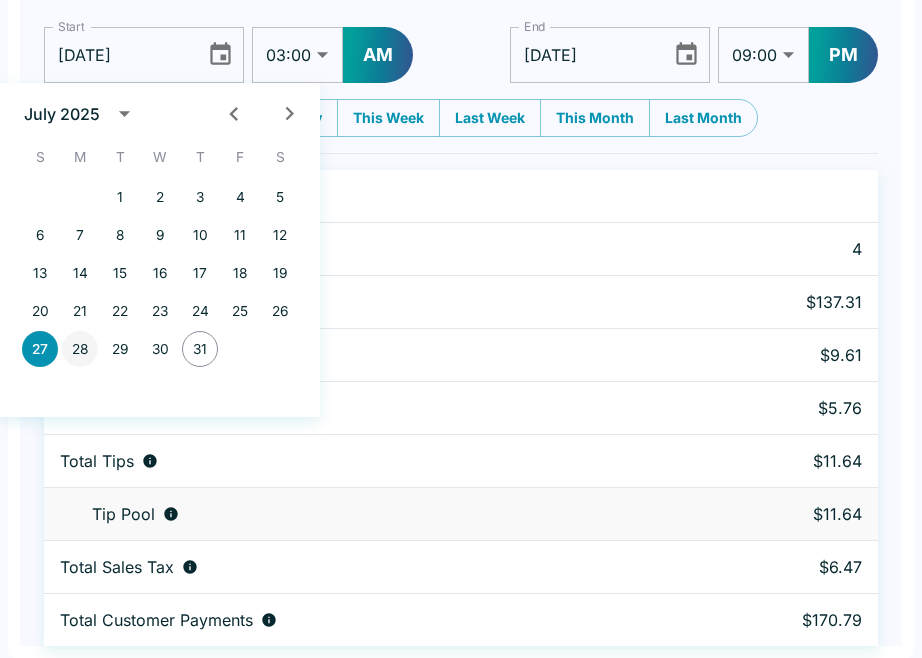 click on "28" at bounding box center (80, 349) 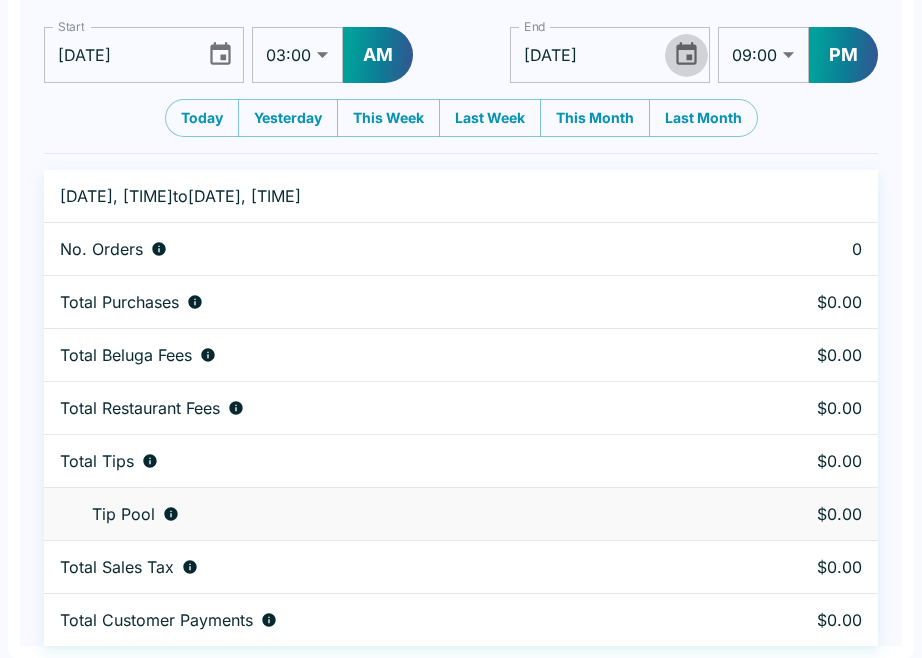 click 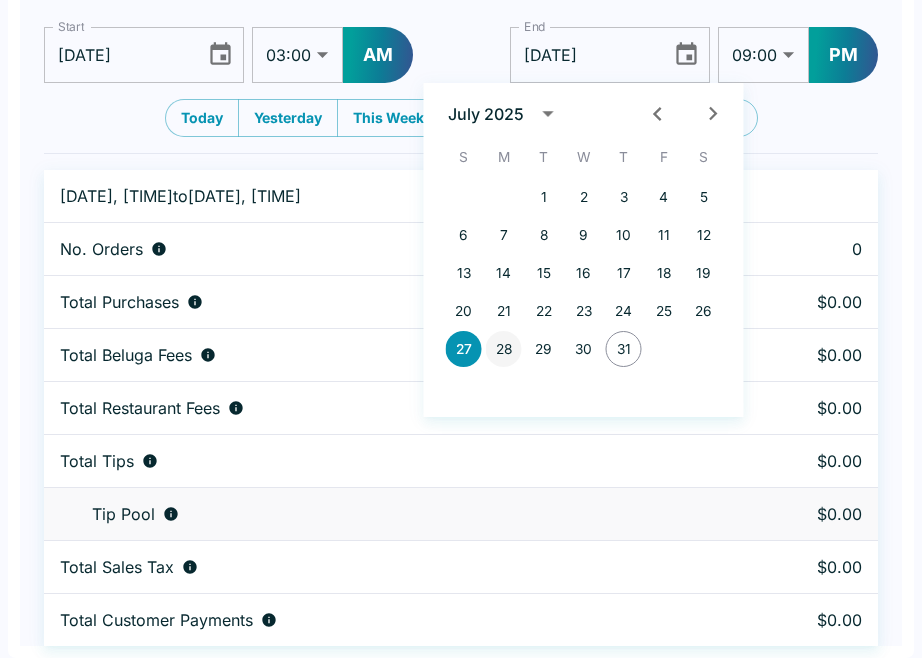 click on "28" at bounding box center (504, 349) 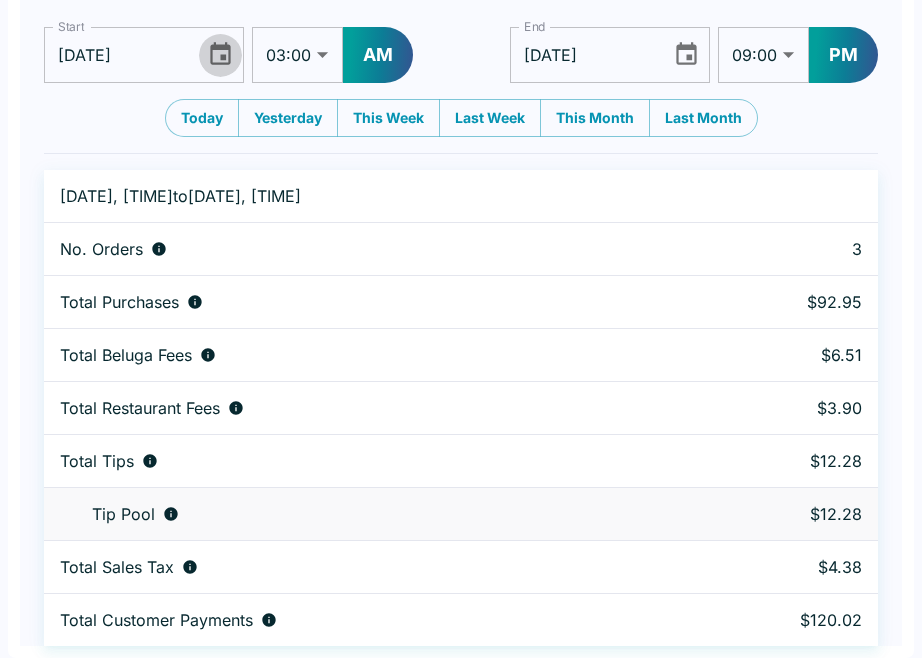 click 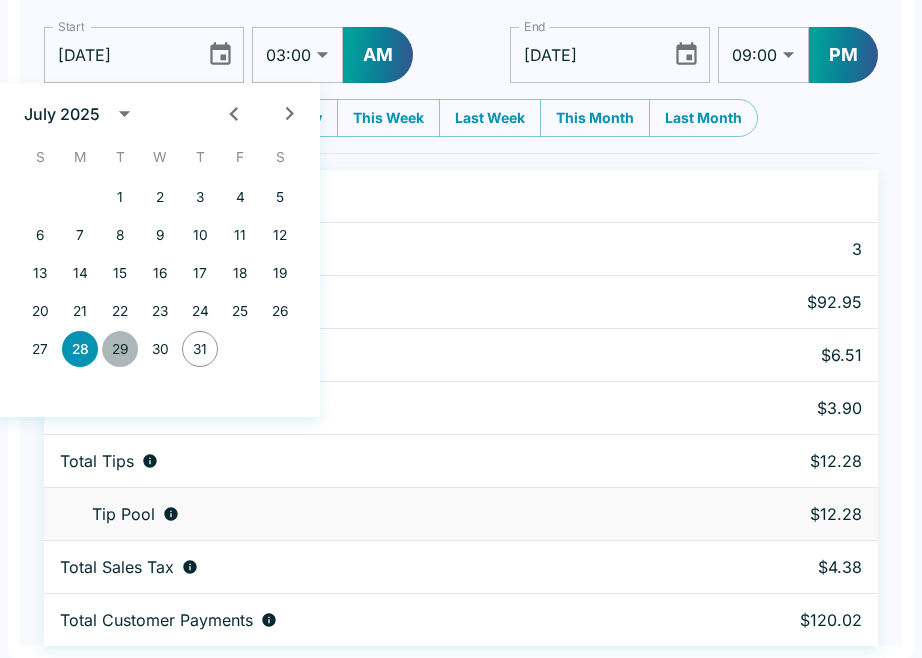 click on "29" at bounding box center [120, 349] 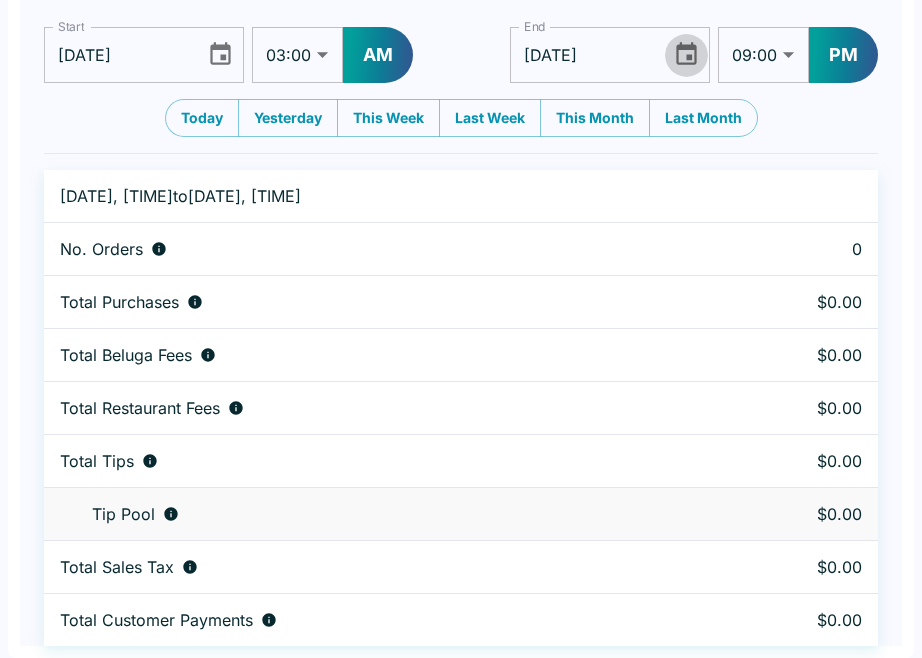 click 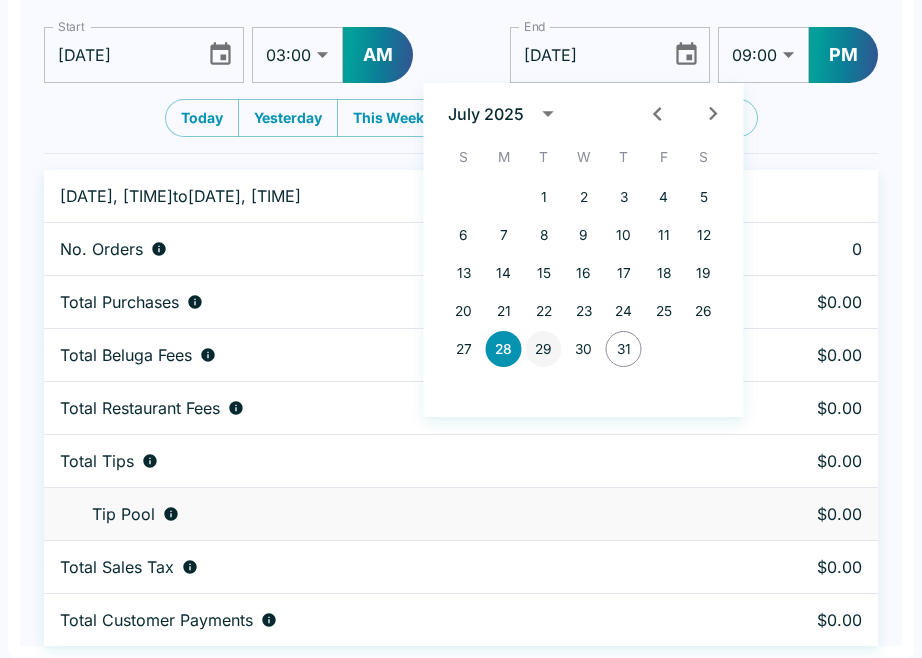 click on "29" at bounding box center [544, 349] 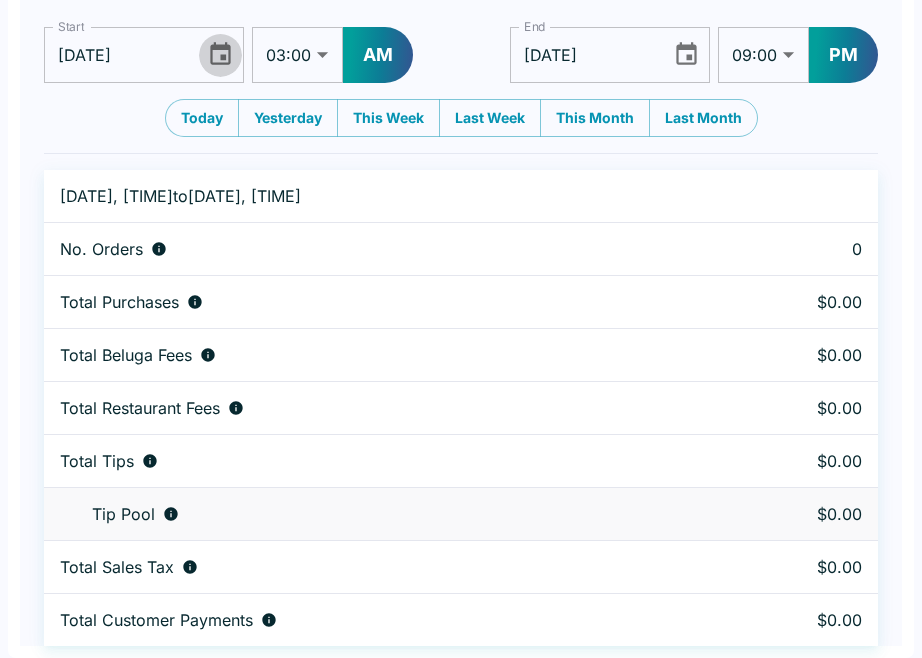 click 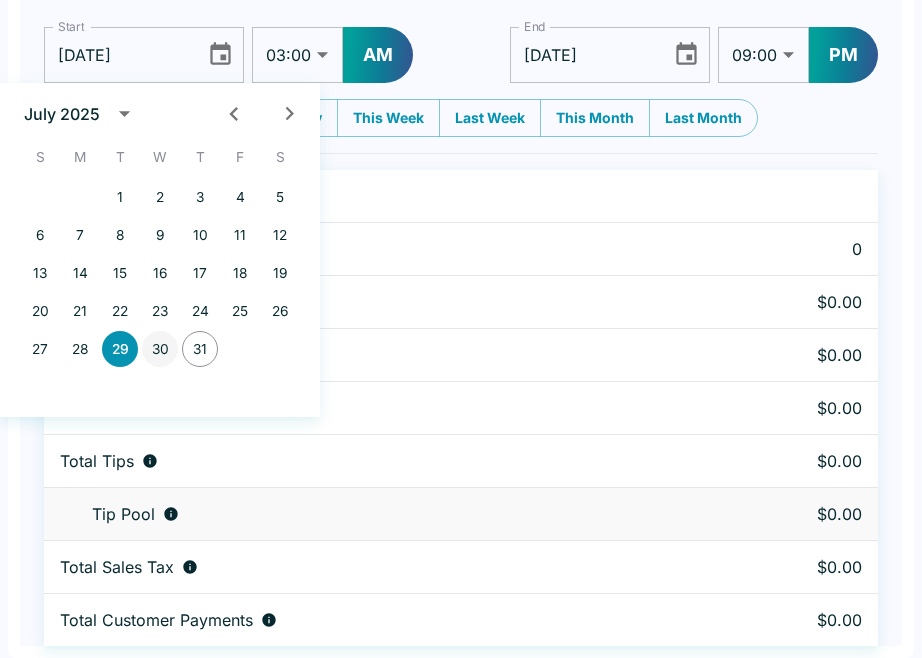 click on "30" at bounding box center [160, 349] 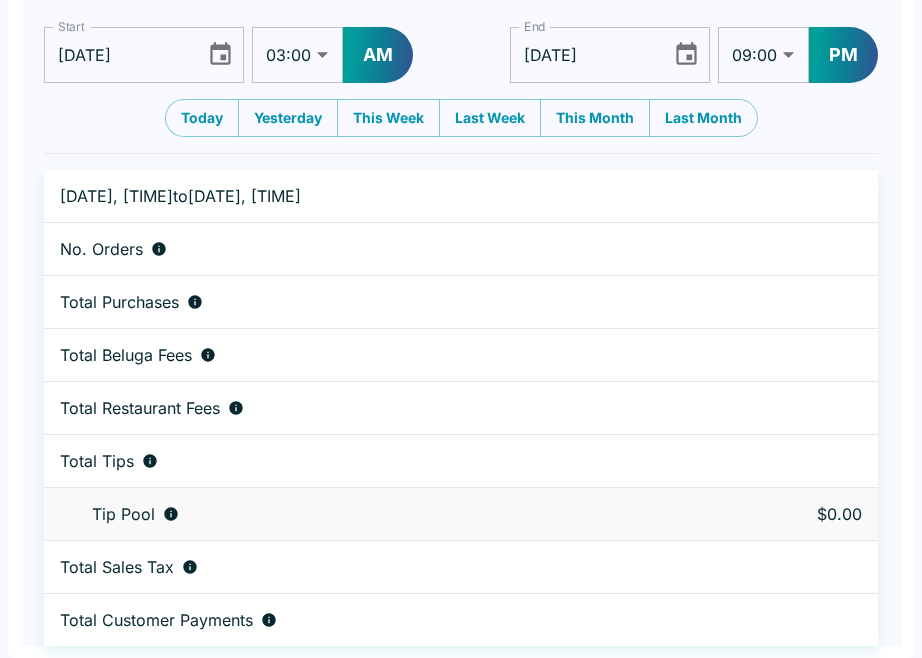type on "07/30/2025" 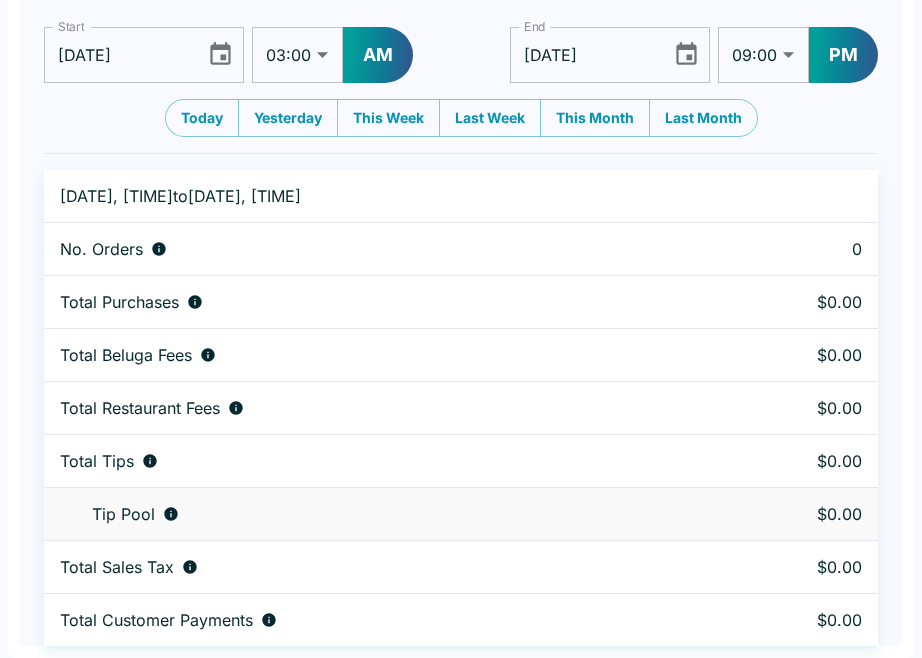 click 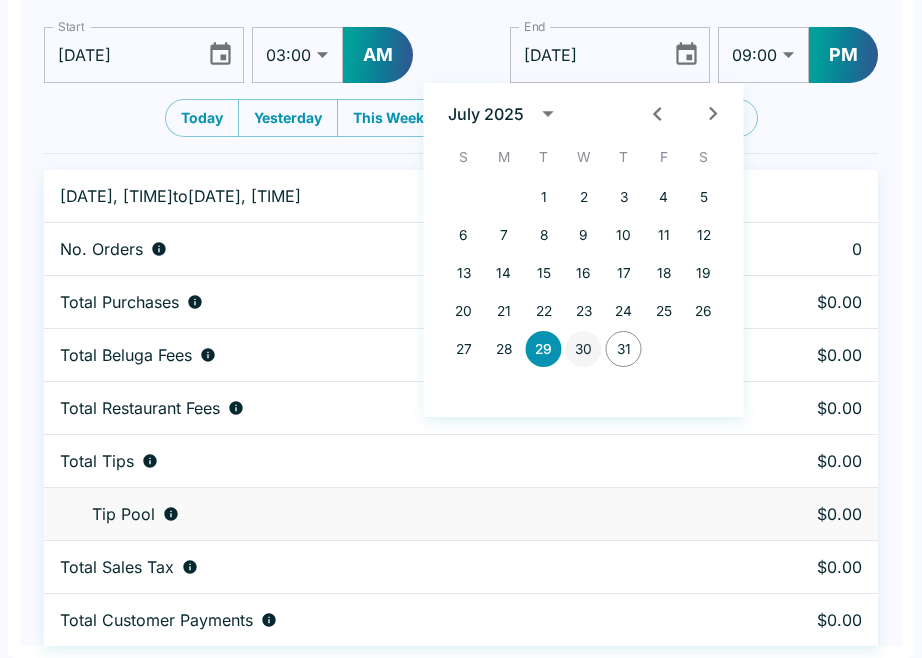 click on "30" at bounding box center (584, 349) 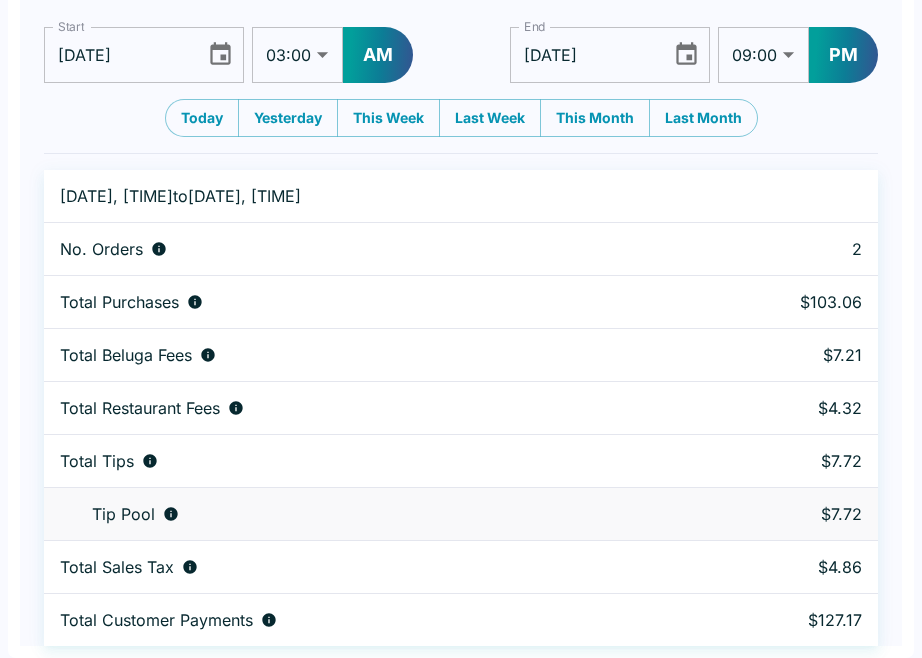 click 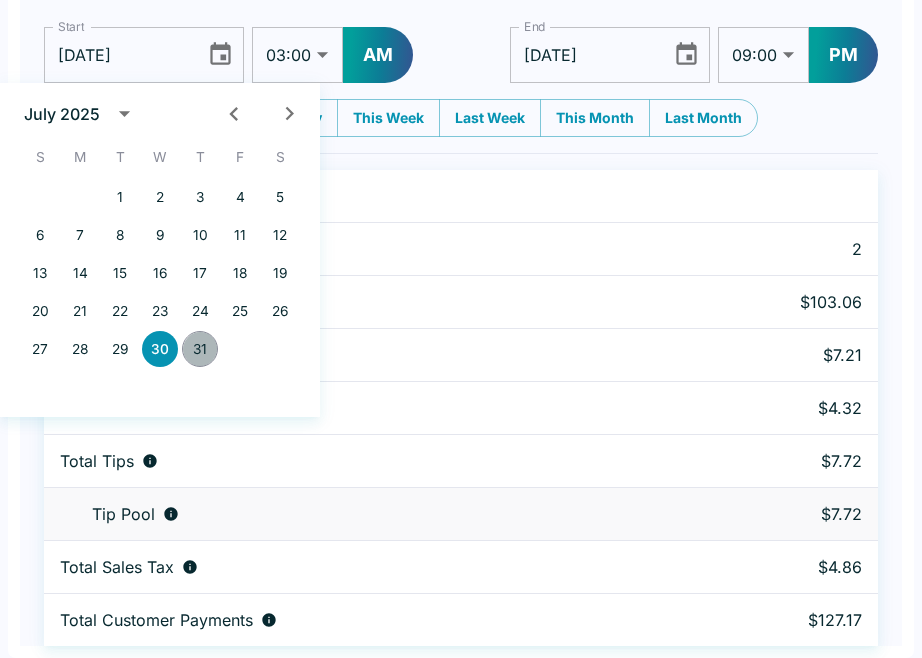 click on "31" at bounding box center [200, 349] 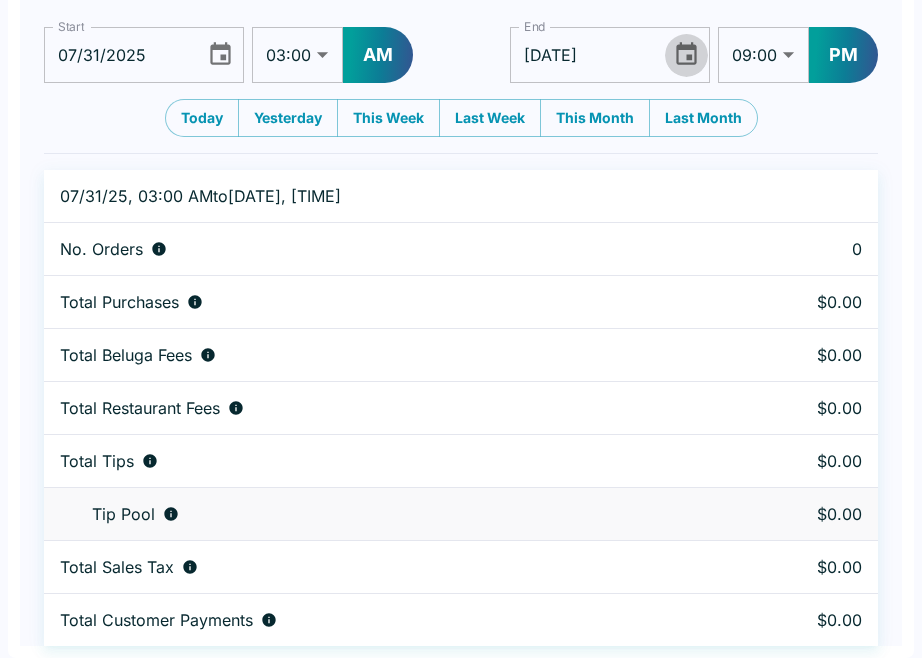 click 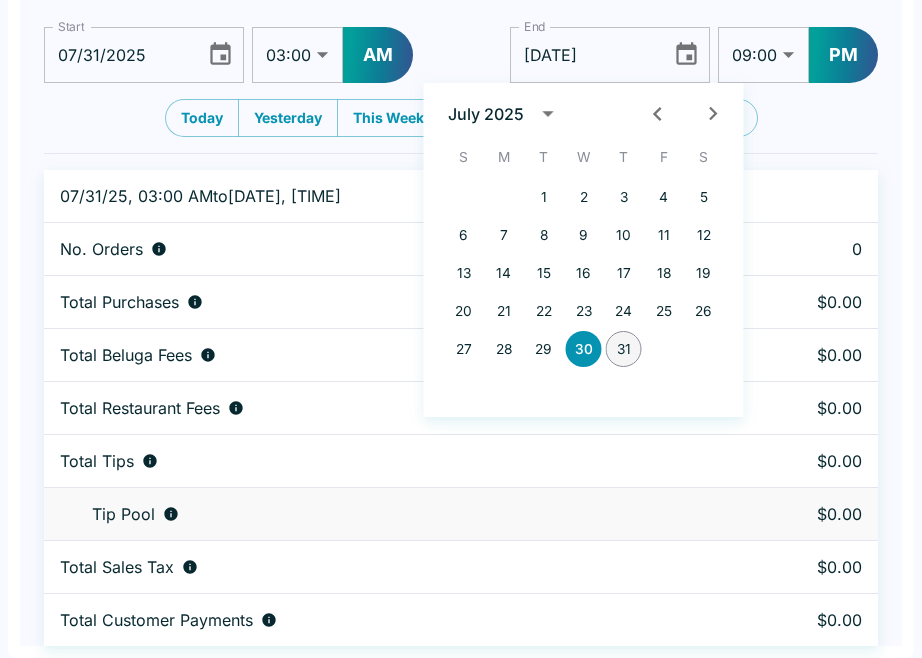 click on "31" at bounding box center (624, 349) 